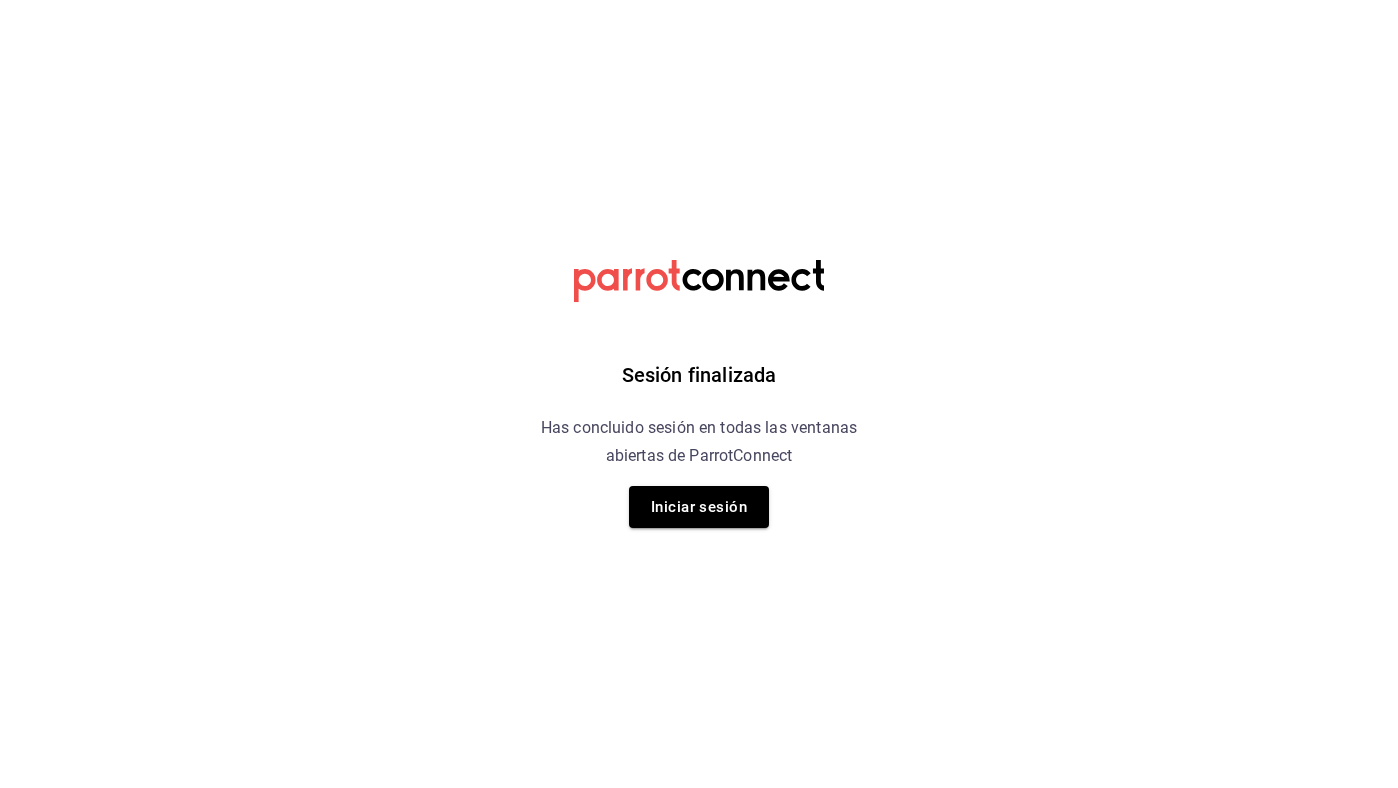 scroll, scrollTop: 0, scrollLeft: 0, axis: both 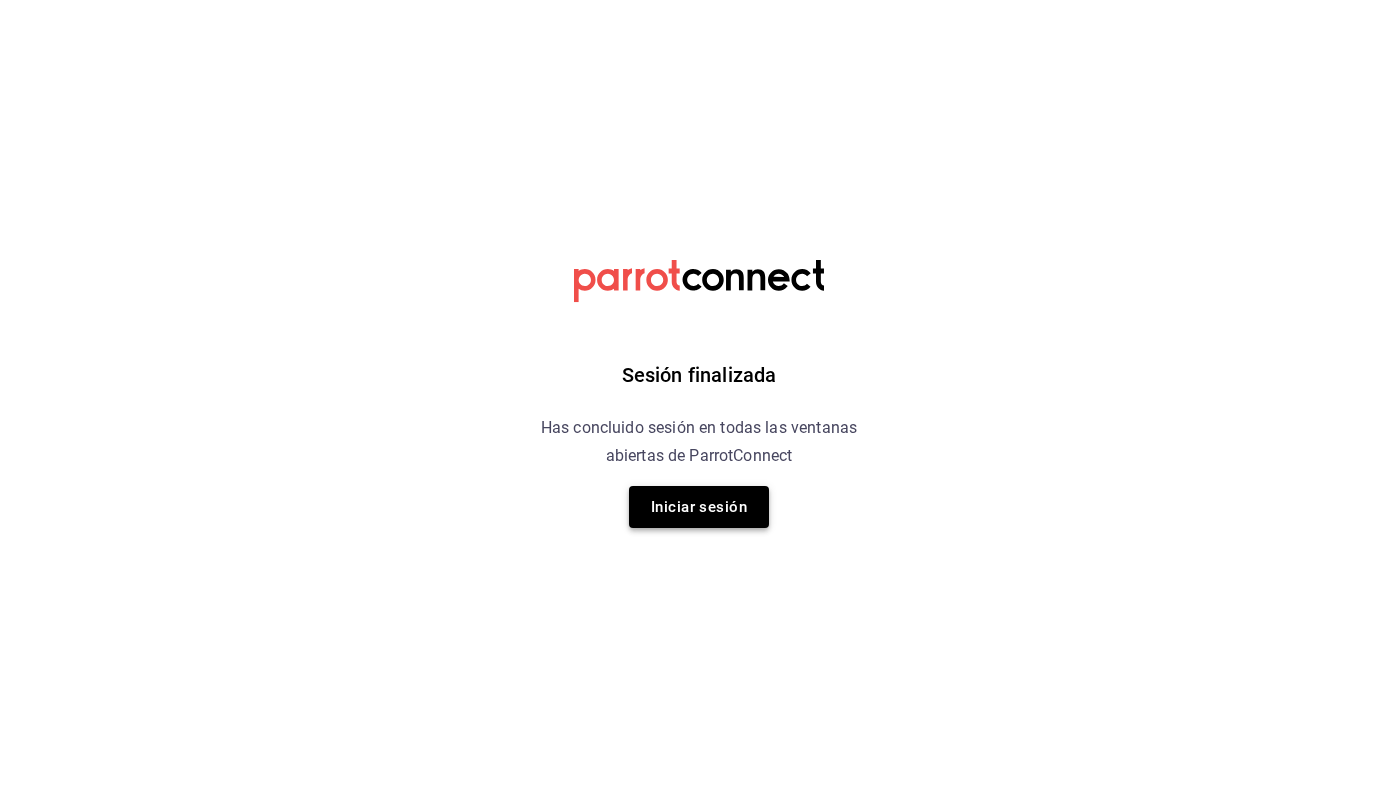 click on "Iniciar sesión" at bounding box center [699, 507] 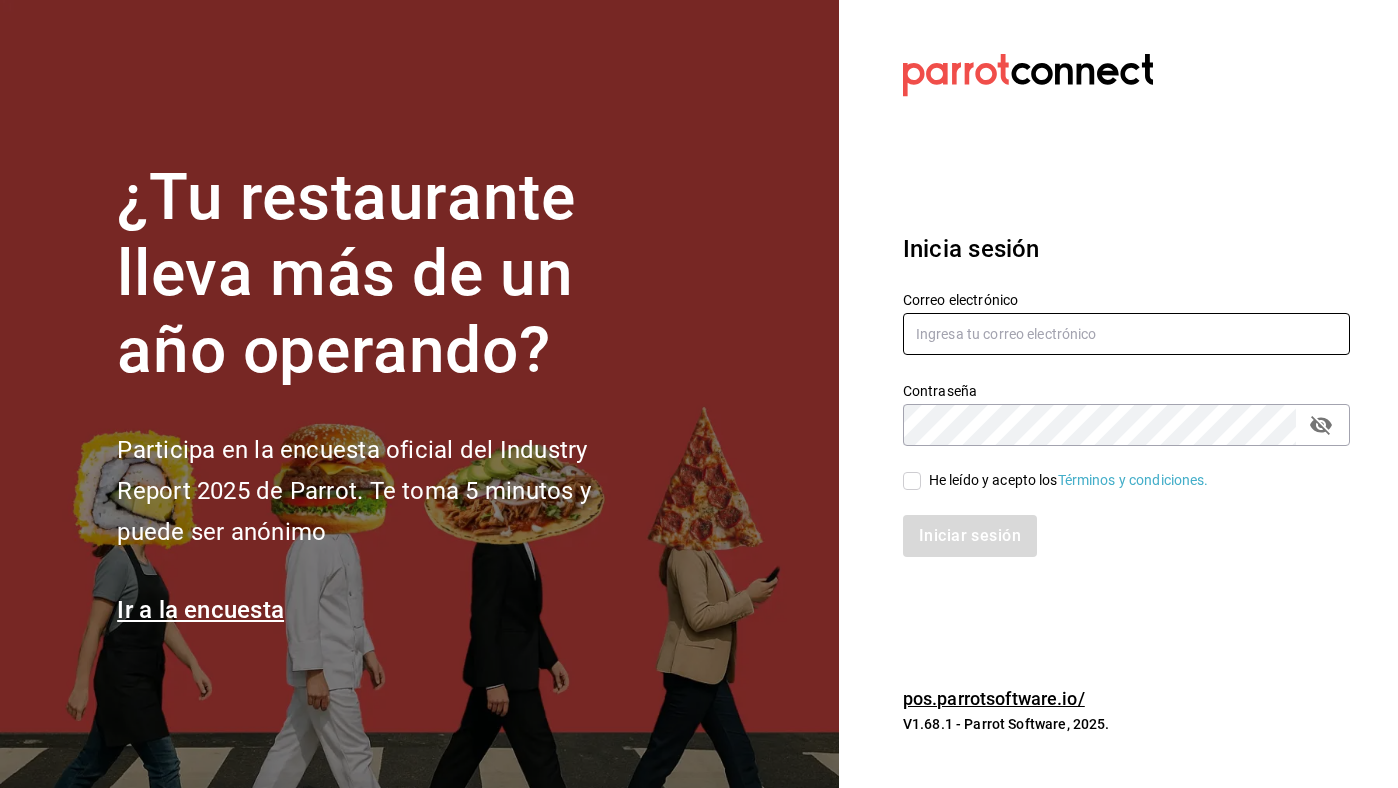 click at bounding box center [1126, 334] 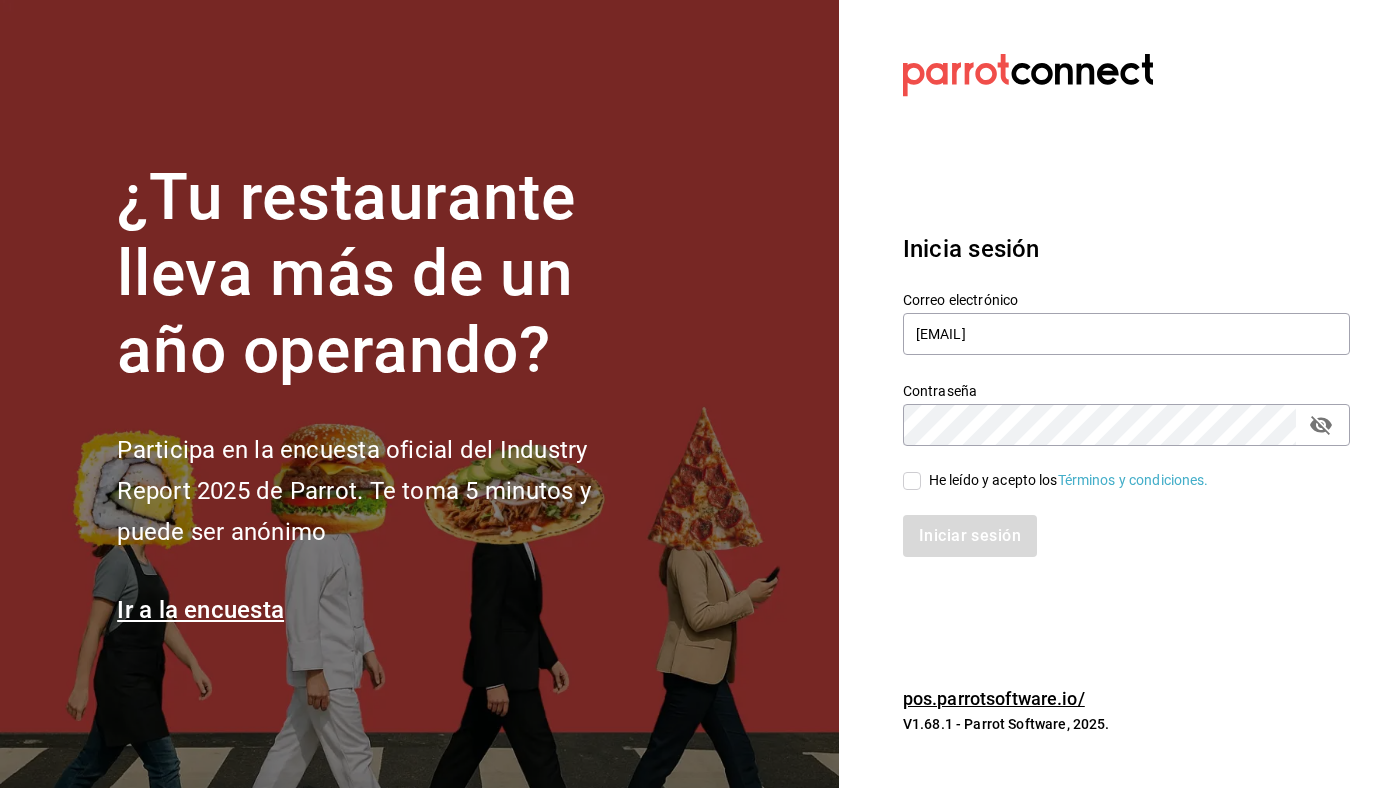 click on "He leído y acepto los  Términos y condiciones." at bounding box center [1069, 480] 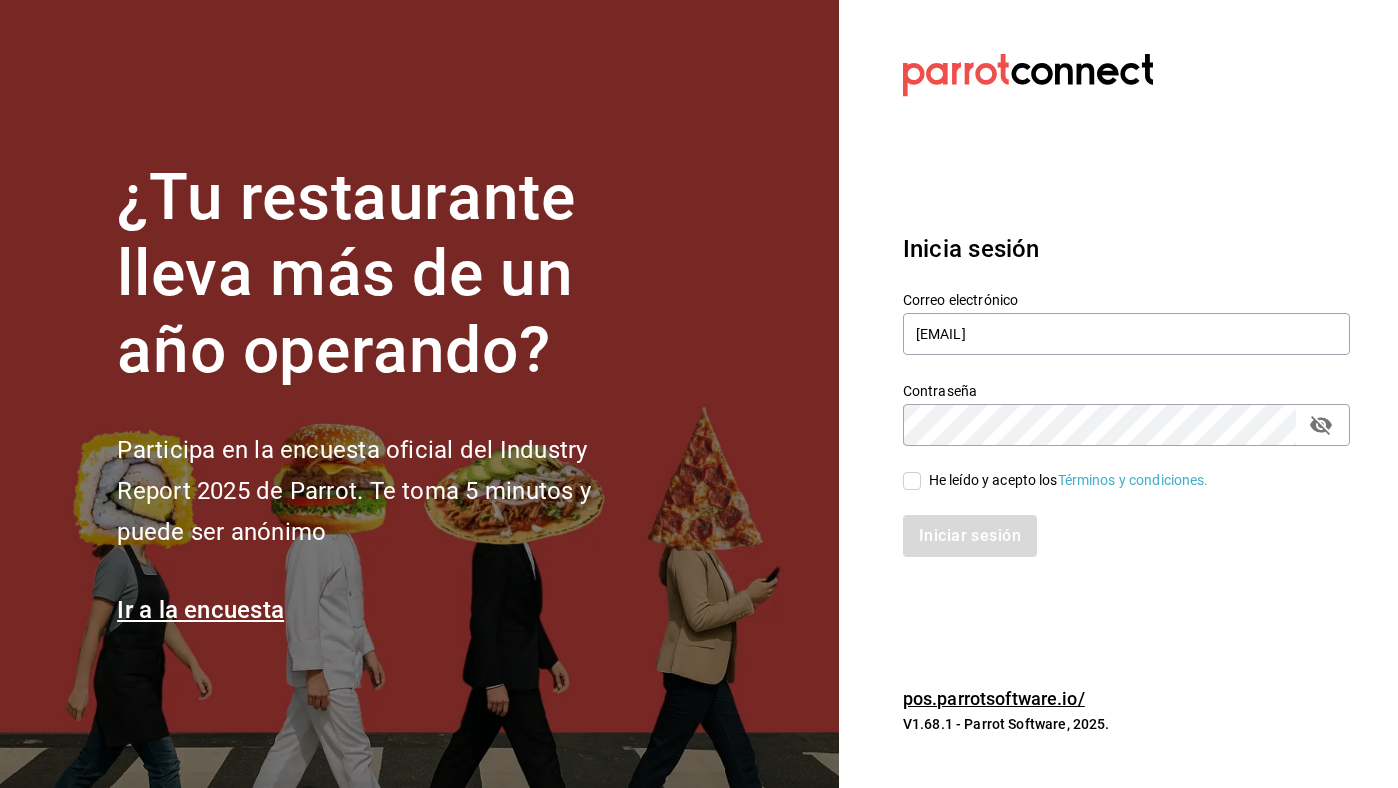 checkbox on "true" 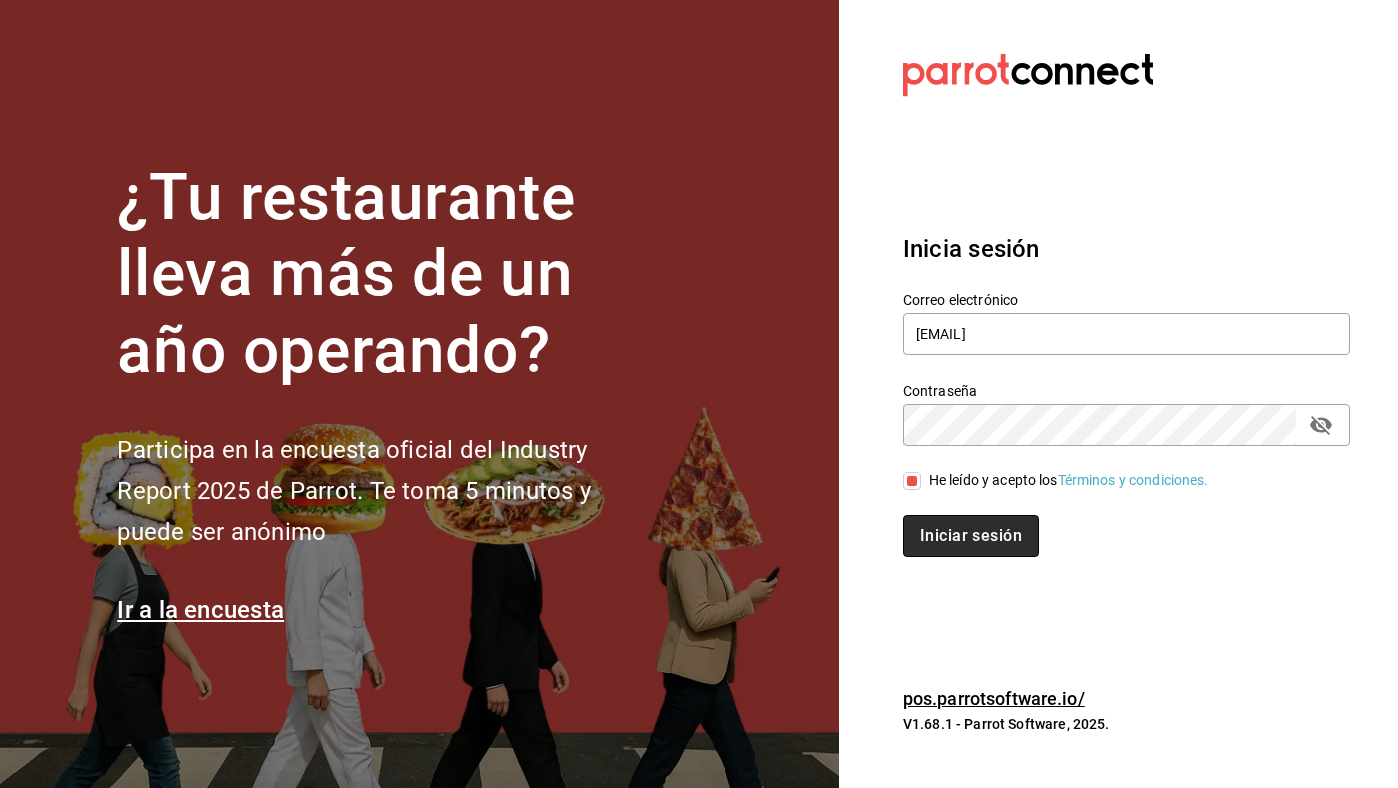 click on "Iniciar sesión" at bounding box center (971, 536) 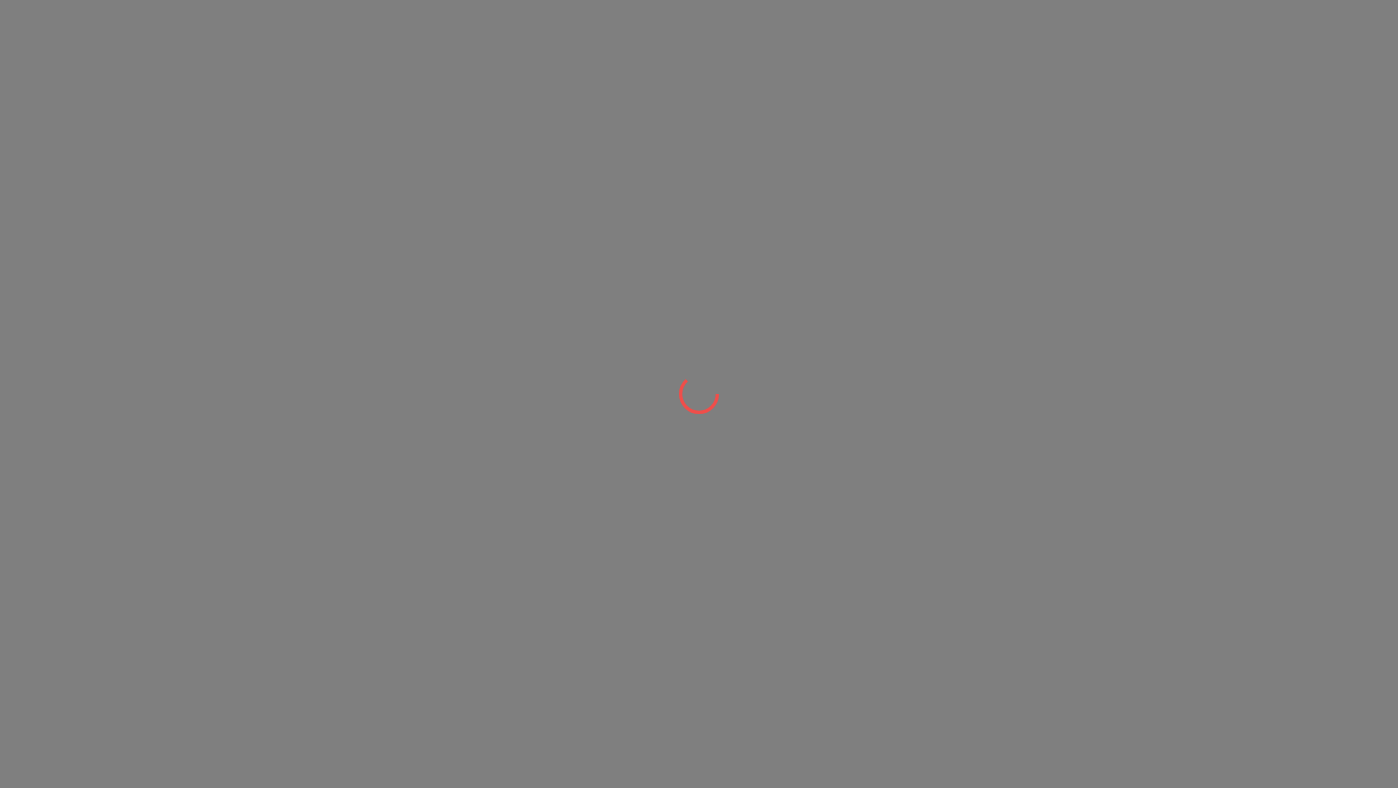 scroll, scrollTop: 0, scrollLeft: 0, axis: both 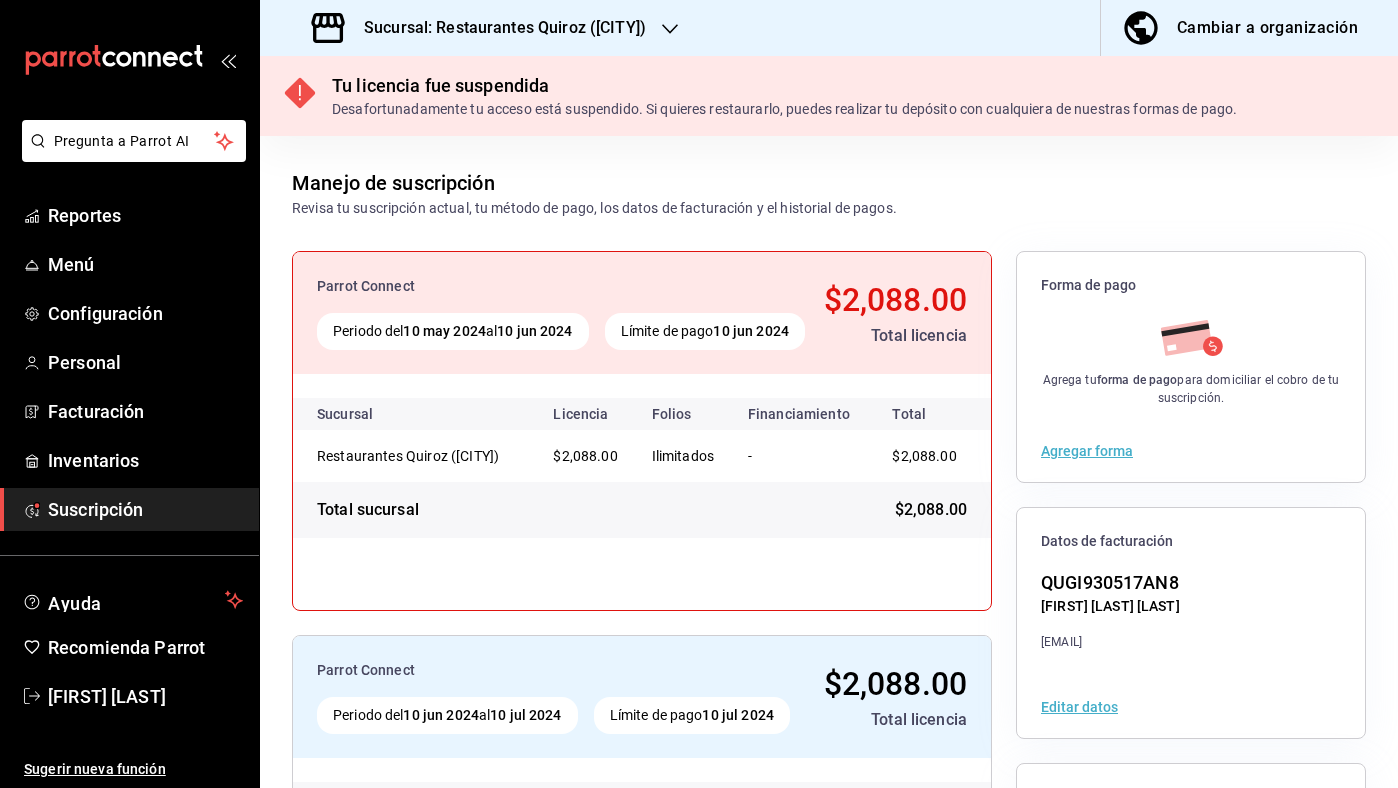 click on "Sucursal: Restaurantes Quiroz ([CITY])" at bounding box center (497, 28) 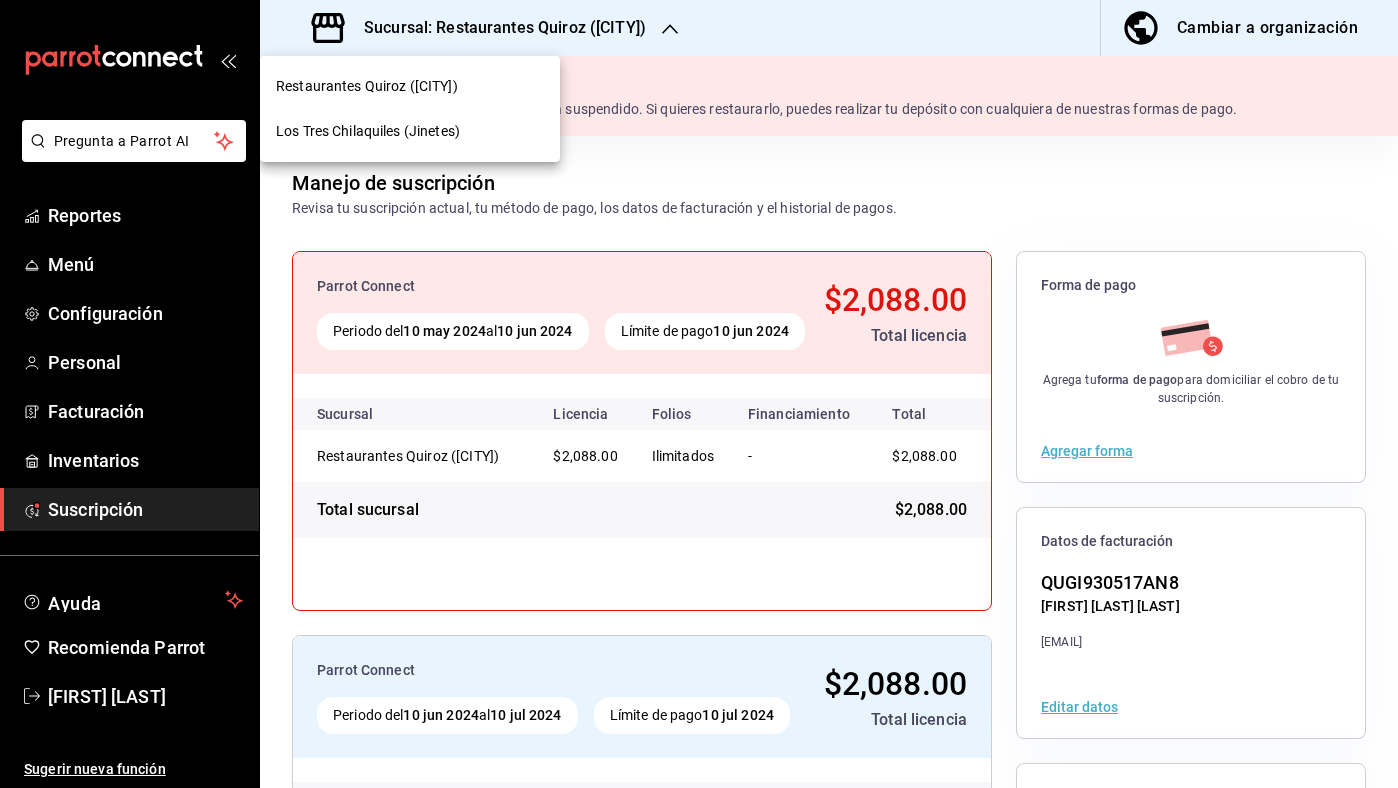click on "Los Tres Chilaquiles (Jinetes)" at bounding box center [410, 131] 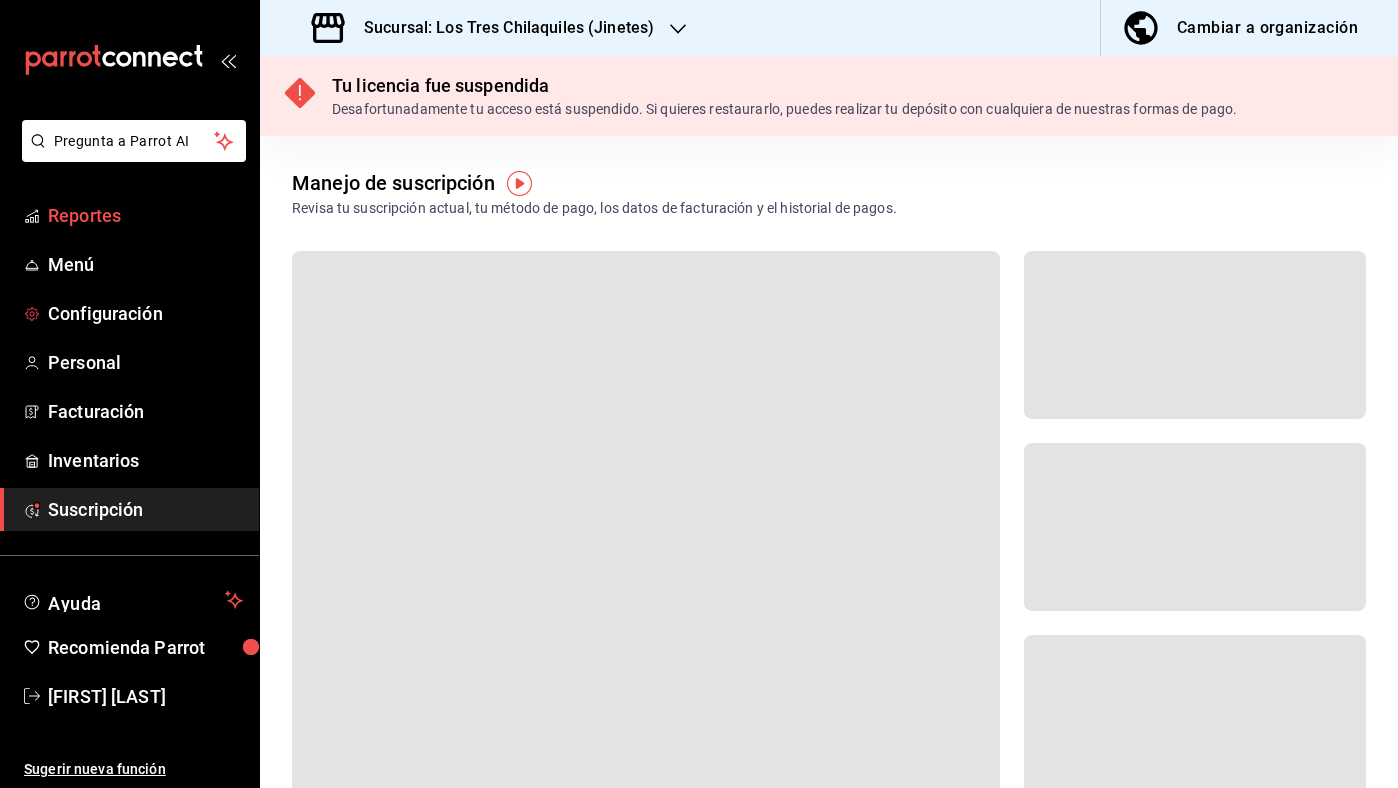 click on "Reportes" at bounding box center (145, 215) 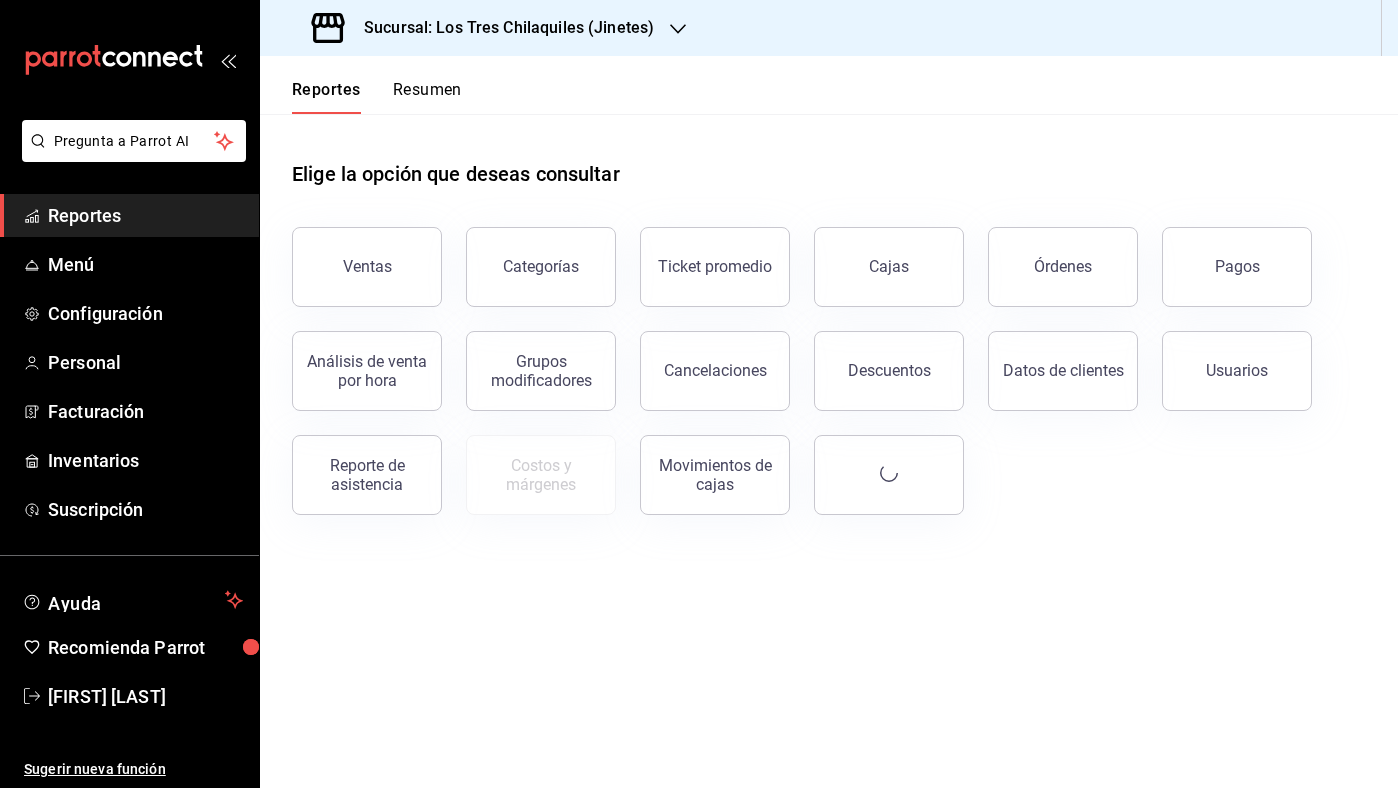 click on "Resumen" at bounding box center (427, 97) 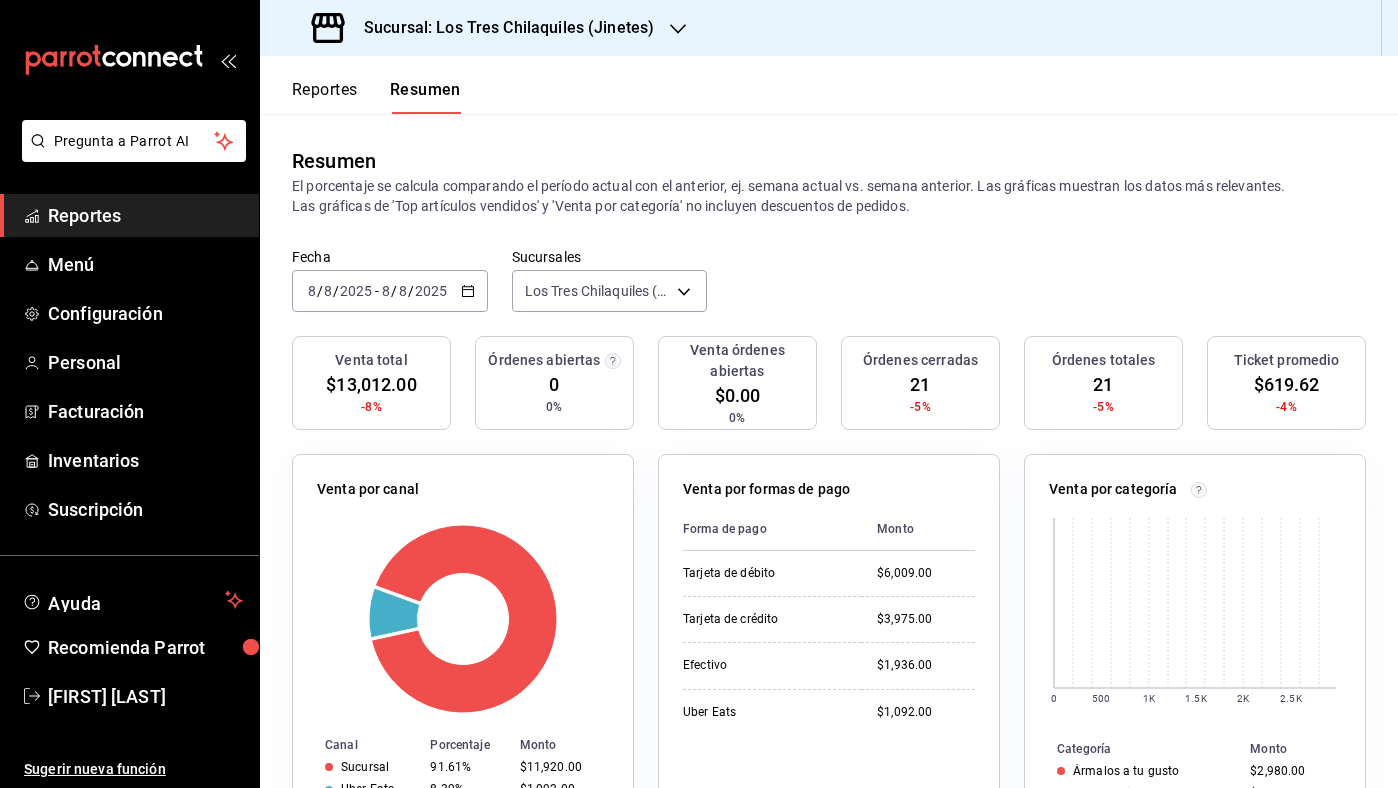 click on "Reportes" at bounding box center (325, 97) 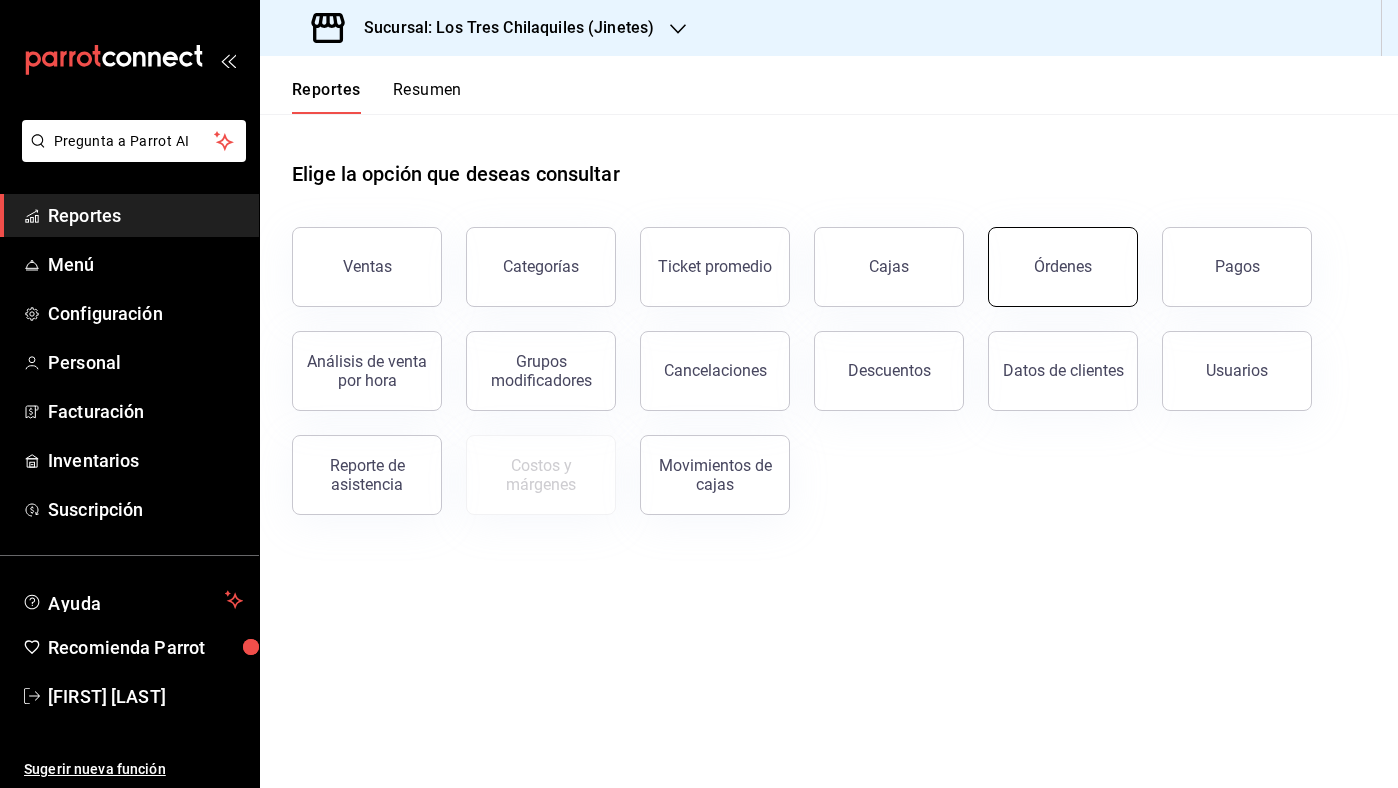 click on "Órdenes" at bounding box center [1063, 267] 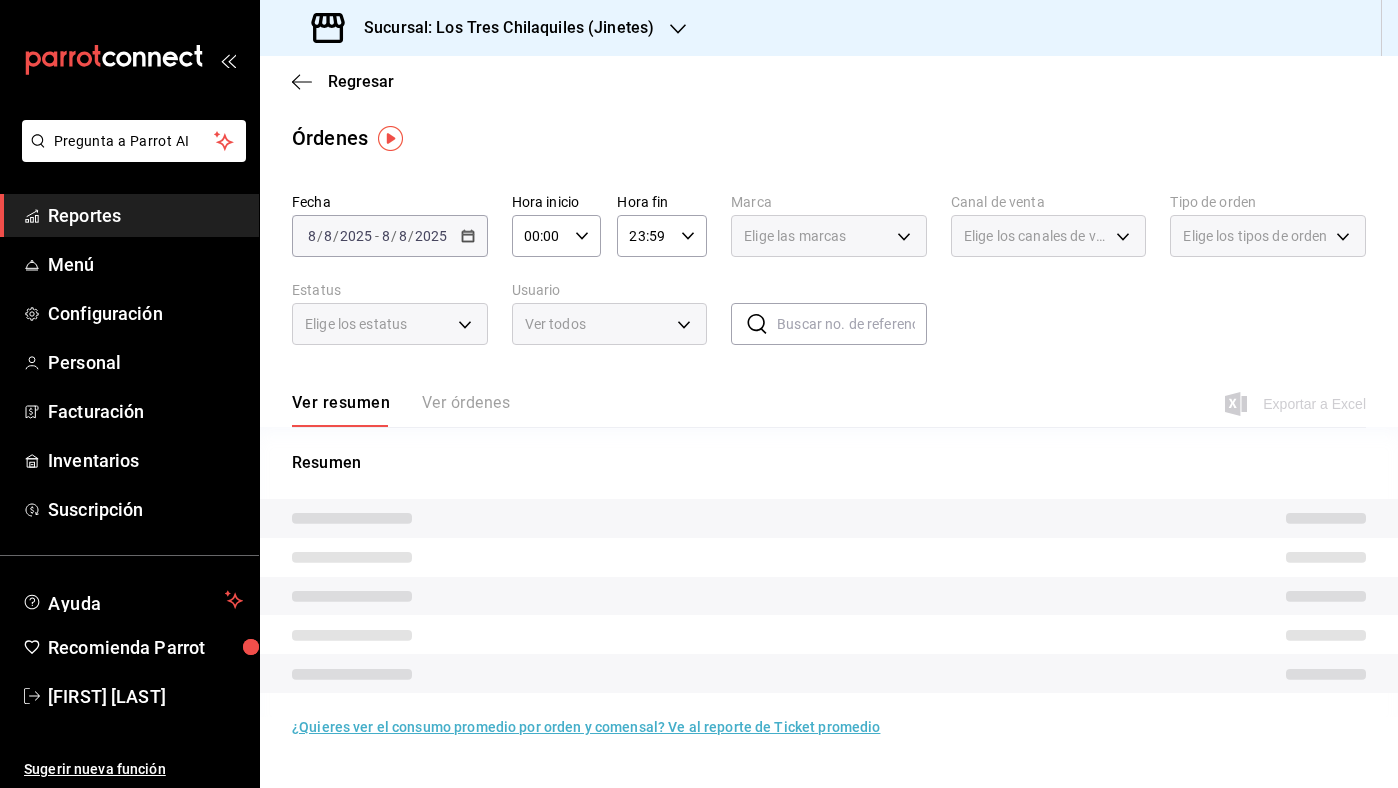 click on "Elige los tipos de orden" at bounding box center [1255, 236] 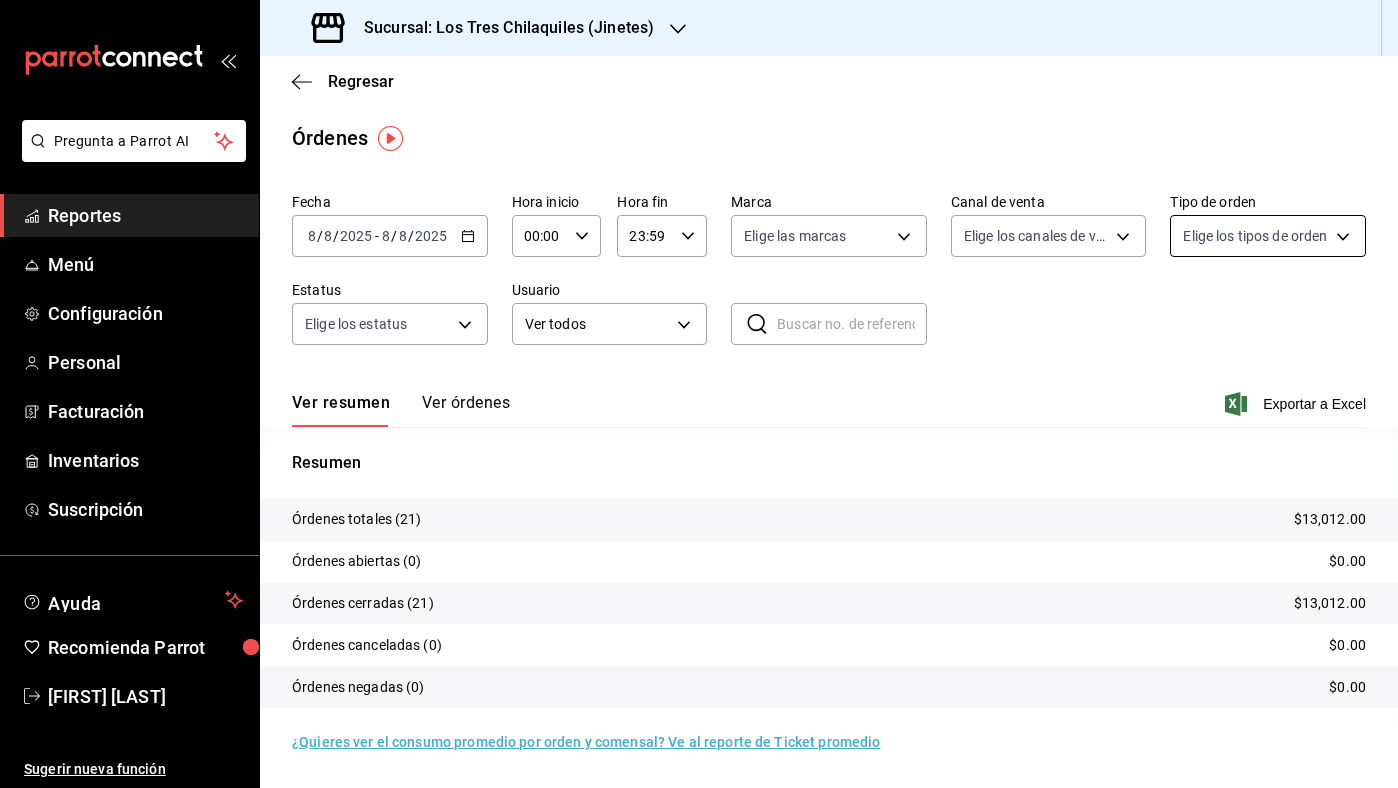 click on "Pregunta a Parrot AI Reportes   Menú   Configuración   Personal   Facturación   Inventarios   Suscripción   Ayuda Recomienda Parrot   [FIRST] [LAST]   Sugerir nueva función   Sucursal: Los Tres Chilaquiles (Jinetes) Regresar Órdenes Fecha 2025-08-08 8 / 8 / 2025 - 2025-08-08 8 / 8 / 2025 Hora inicio 00:00 Hora inicio Hora fin 23:59 Hora fin Marca Elige las marcas Canal de venta Elige los canales de venta Tipo de orden Elige los tipos de orden Estatus Elige los estatus Usuario Ver todos ALL ​ ​ Ver resumen Ver órdenes Exportar a Excel Resumen Órdenes totales (21) [PRICE] Órdenes abiertas (0) [PRICE] Órdenes cerradas (21) [PRICE] Órdenes canceladas (0) [PRICE] Órdenes negadas (0) [PRICE] ¿Quieres ver el consumo promedio por orden y comensal? Ve al reporte de Ticket promedio GANA 1 MES GRATIS EN TU SUSCRIPCIÓN AQUÍ Ver video tutorial Ir a video Pregunta a Parrot AI Reportes   Menú   Configuración   Personal   Facturación   Inventarios   Suscripción   Ayuda Recomienda Parrot" at bounding box center (699, 394) 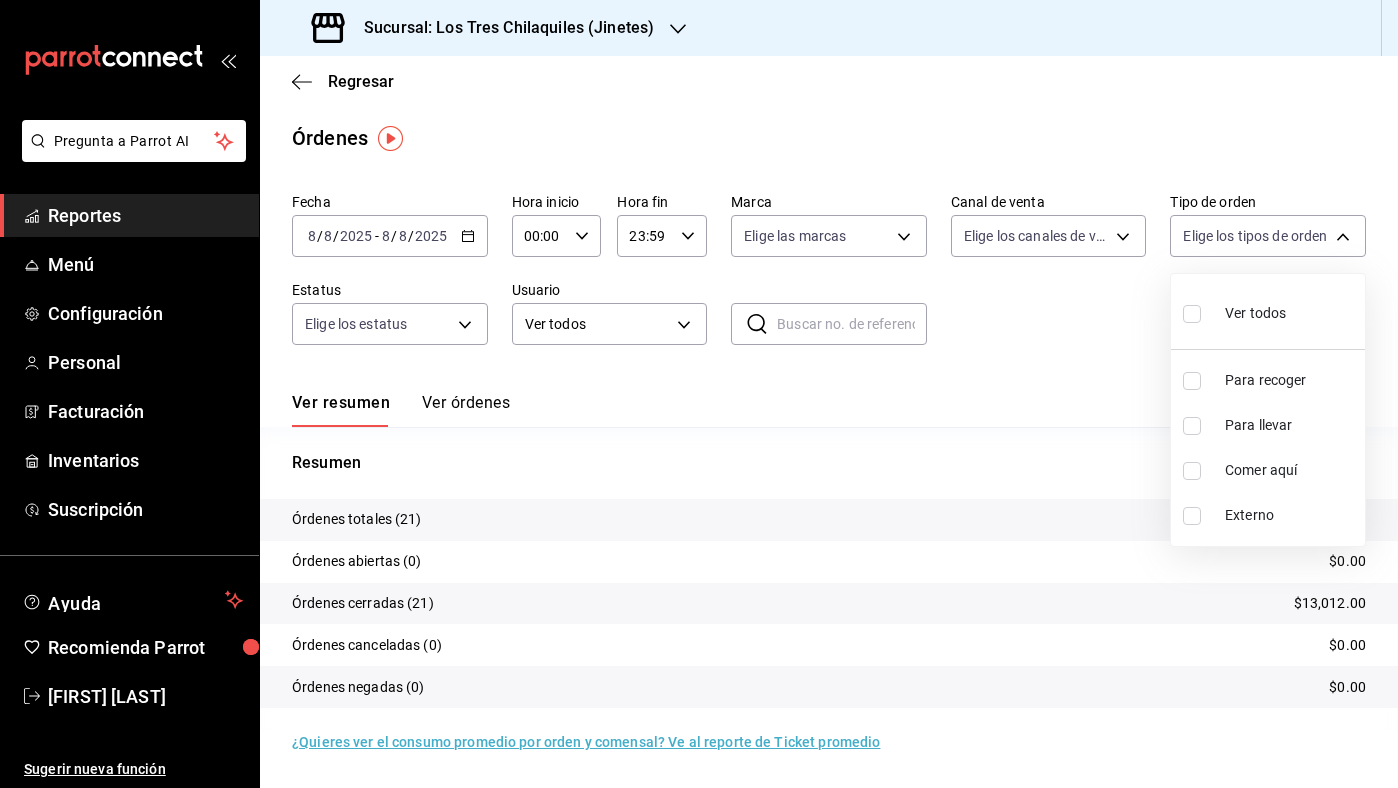 click on "Comer aquí" at bounding box center (1268, 470) 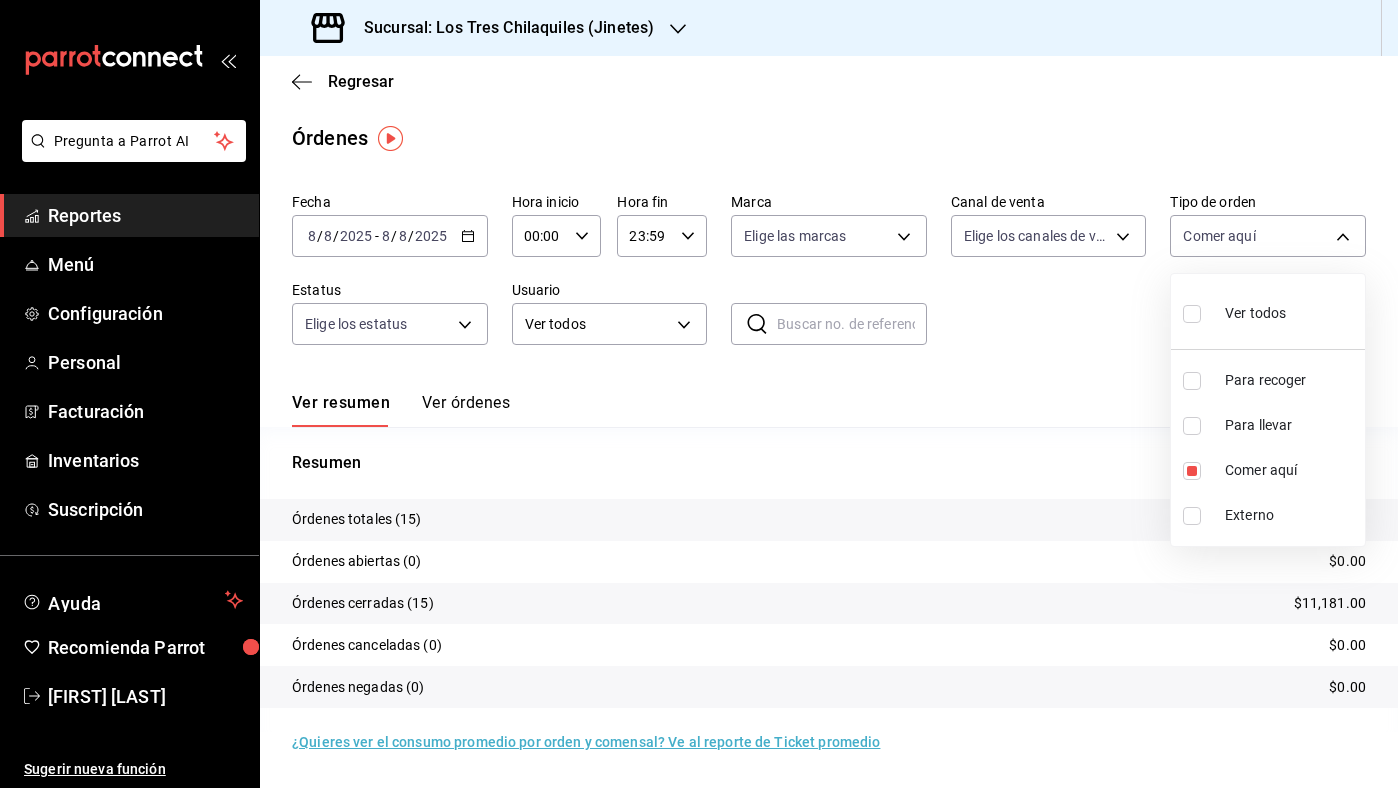 click at bounding box center [699, 394] 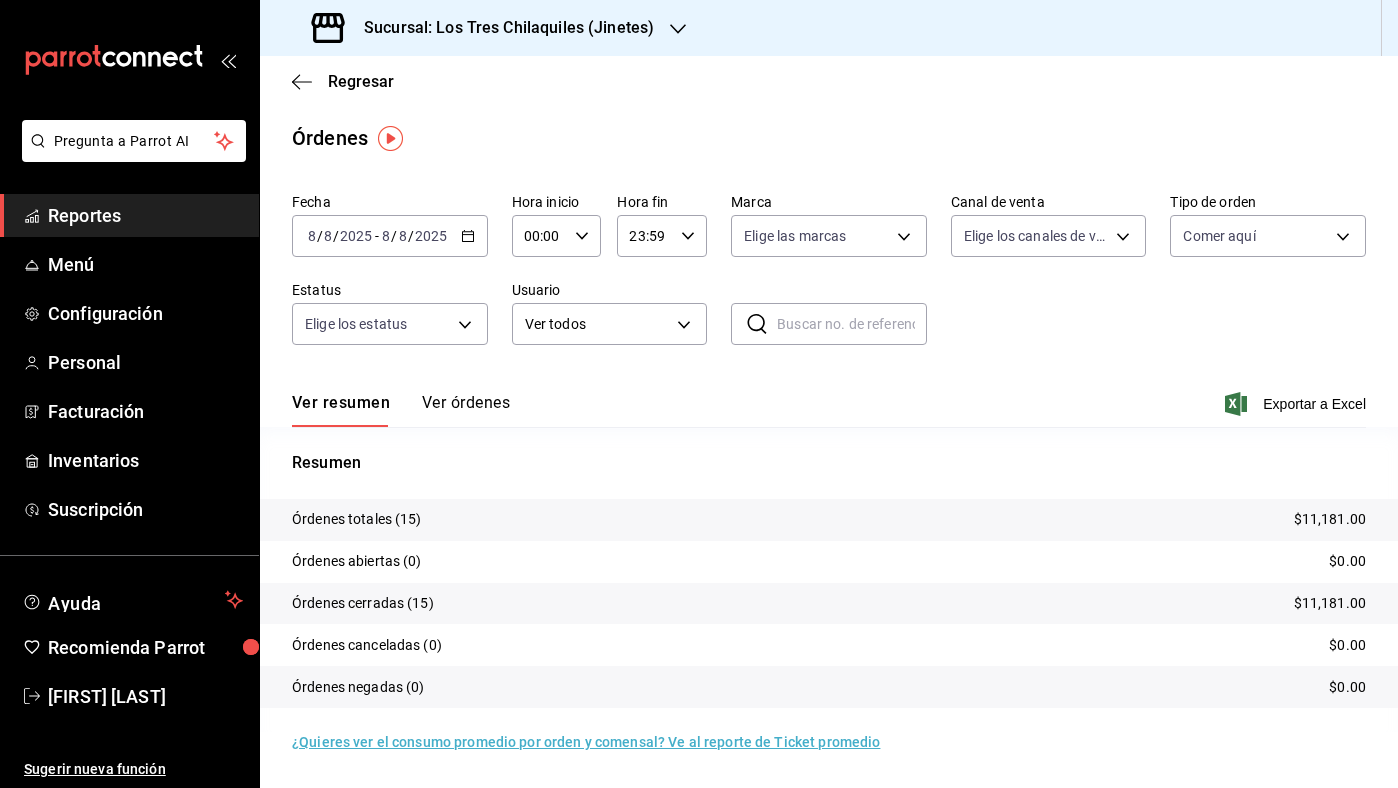 click 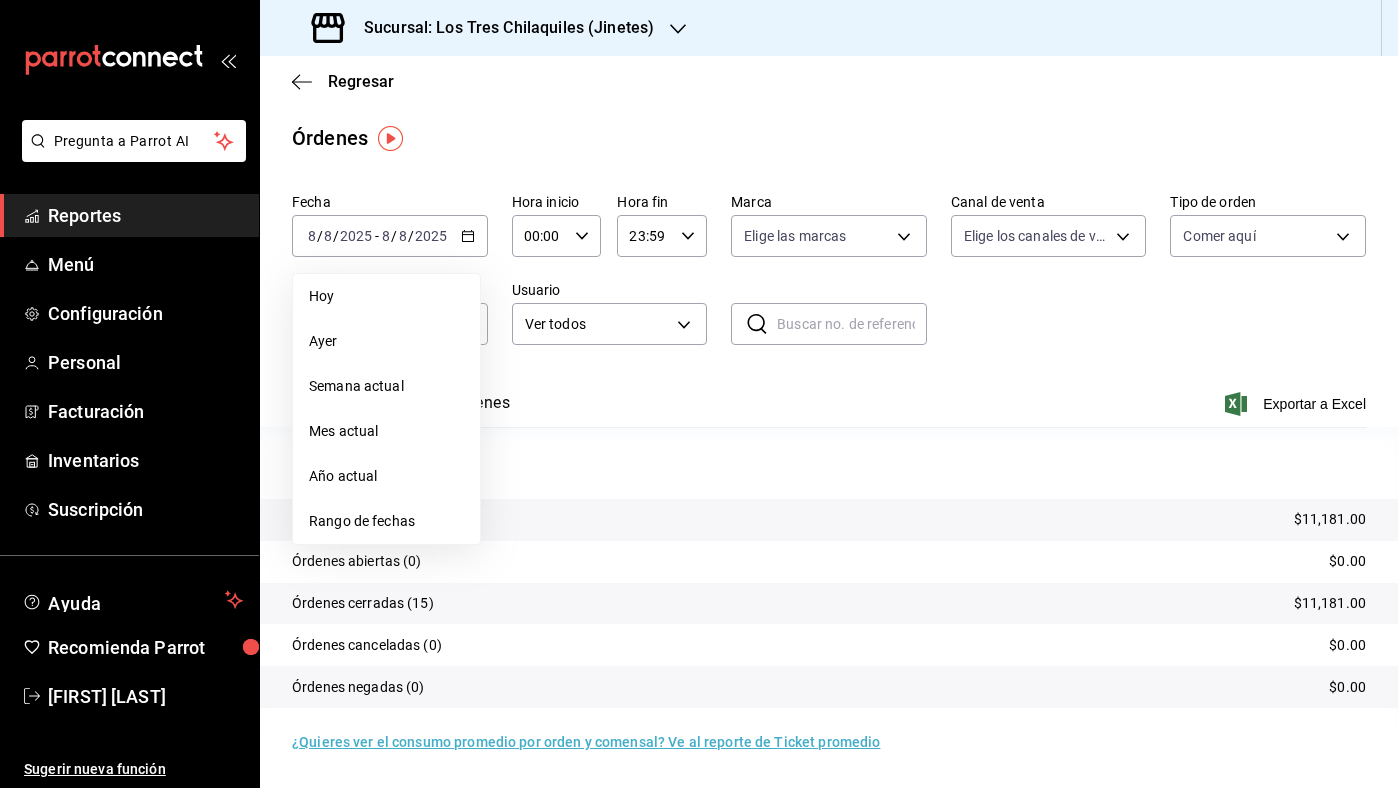 click on "Regresar Órdenes Fecha 2025-08-08 8 / 8 / 2025 - 2025-08-08 8 / 8 / 2025 Hoy Ayer Semana actual Mes actual Año actual Rango de fechas Hora inicio 00:00 Hora inicio Hora fin 23:59 Hora fin Marca Elige las marcas Canal de venta Elige los canales de venta Tipo de orden Comer aquí [UUID] Estatus Elige los estatus Usuario Ver todos ALL ​ ​ Ver resumen Ver órdenes Exportar a Excel Resumen Órdenes totales (15) [PRICE] Órdenes abiertas (0) [PRICE] Órdenes cerradas (15) [PRICE] Órdenes canceladas (0) [PRICE] Órdenes negadas (0) [PRICE] ¿Quieres ver el consumo promedio por orden y comensal? Ve al reporte de Ticket promedio" at bounding box center [829, 422] 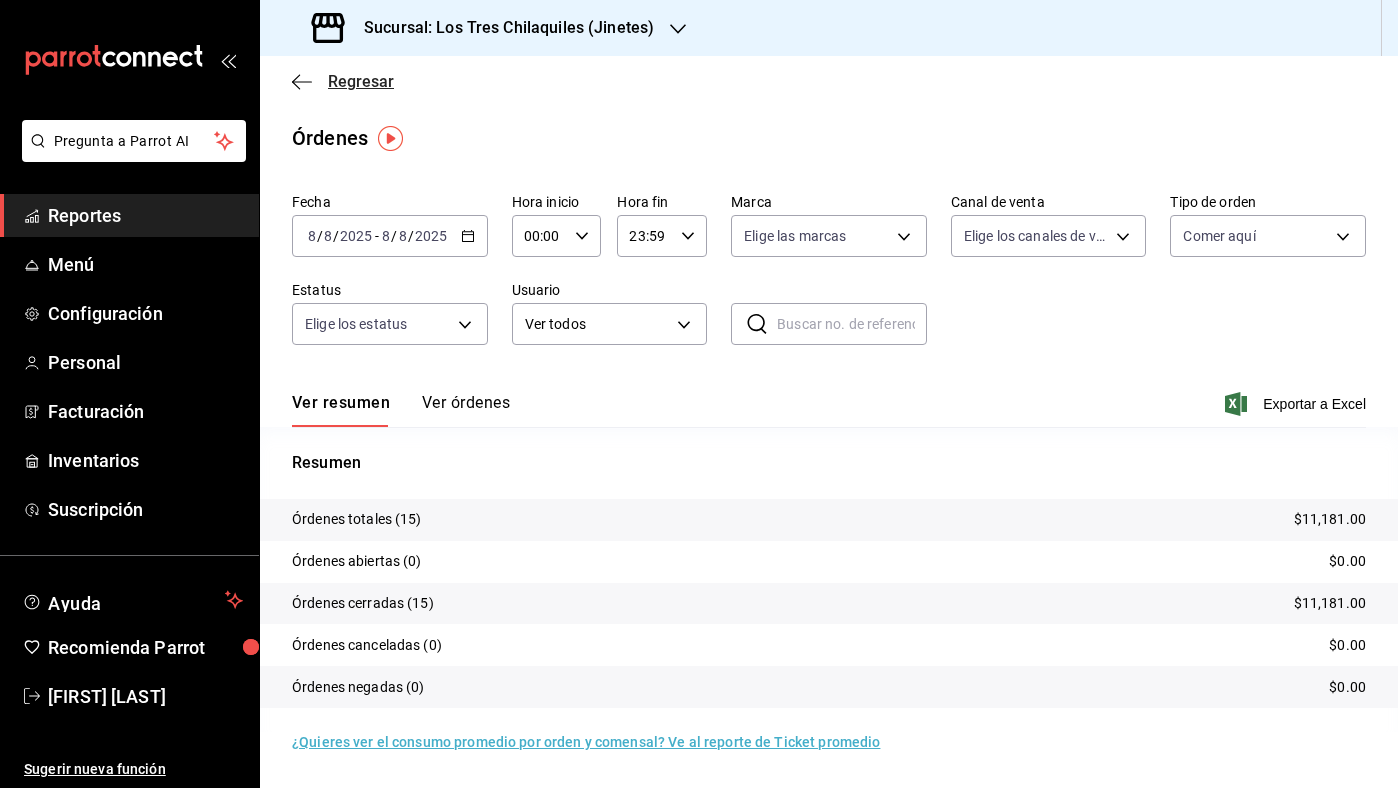 click on "Regresar" at bounding box center (361, 81) 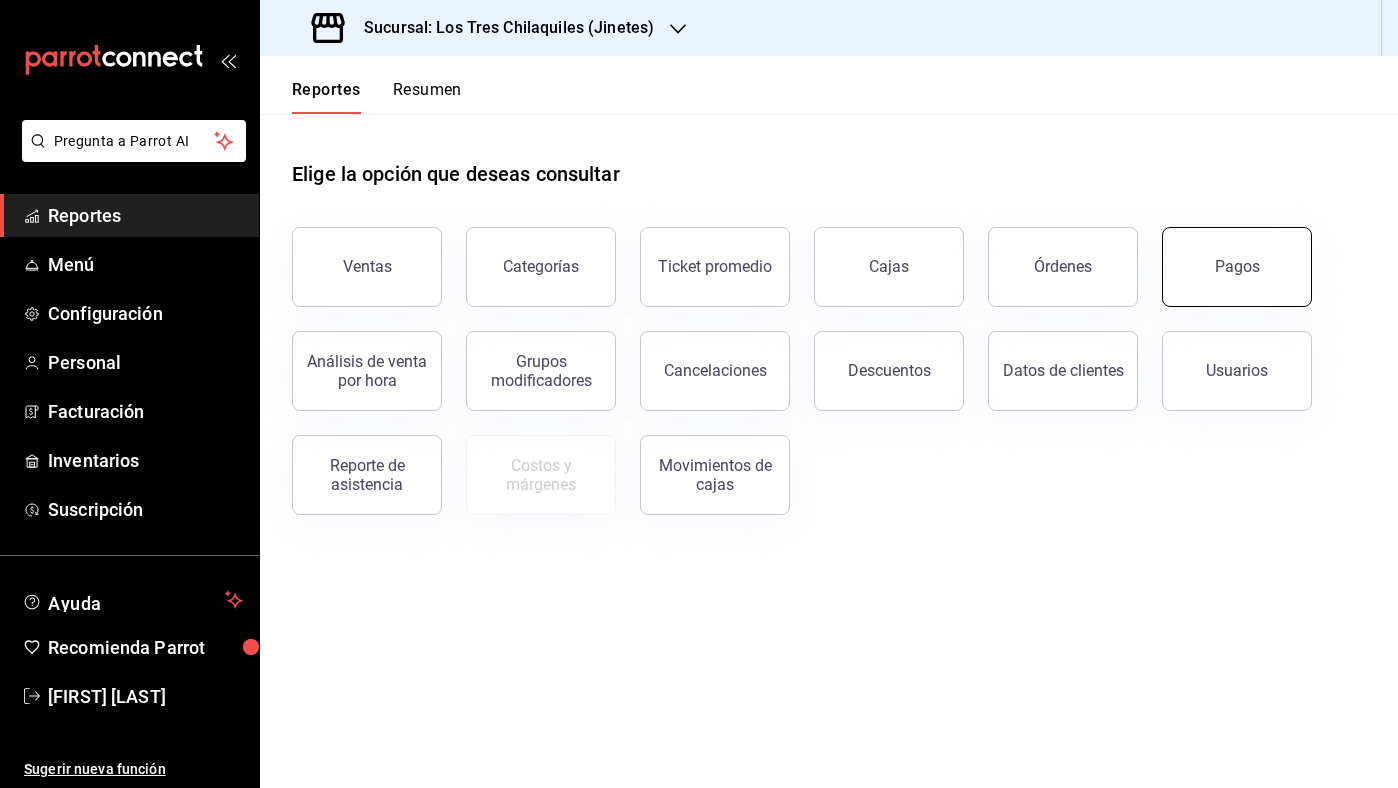 click on "Pagos" at bounding box center [1237, 267] 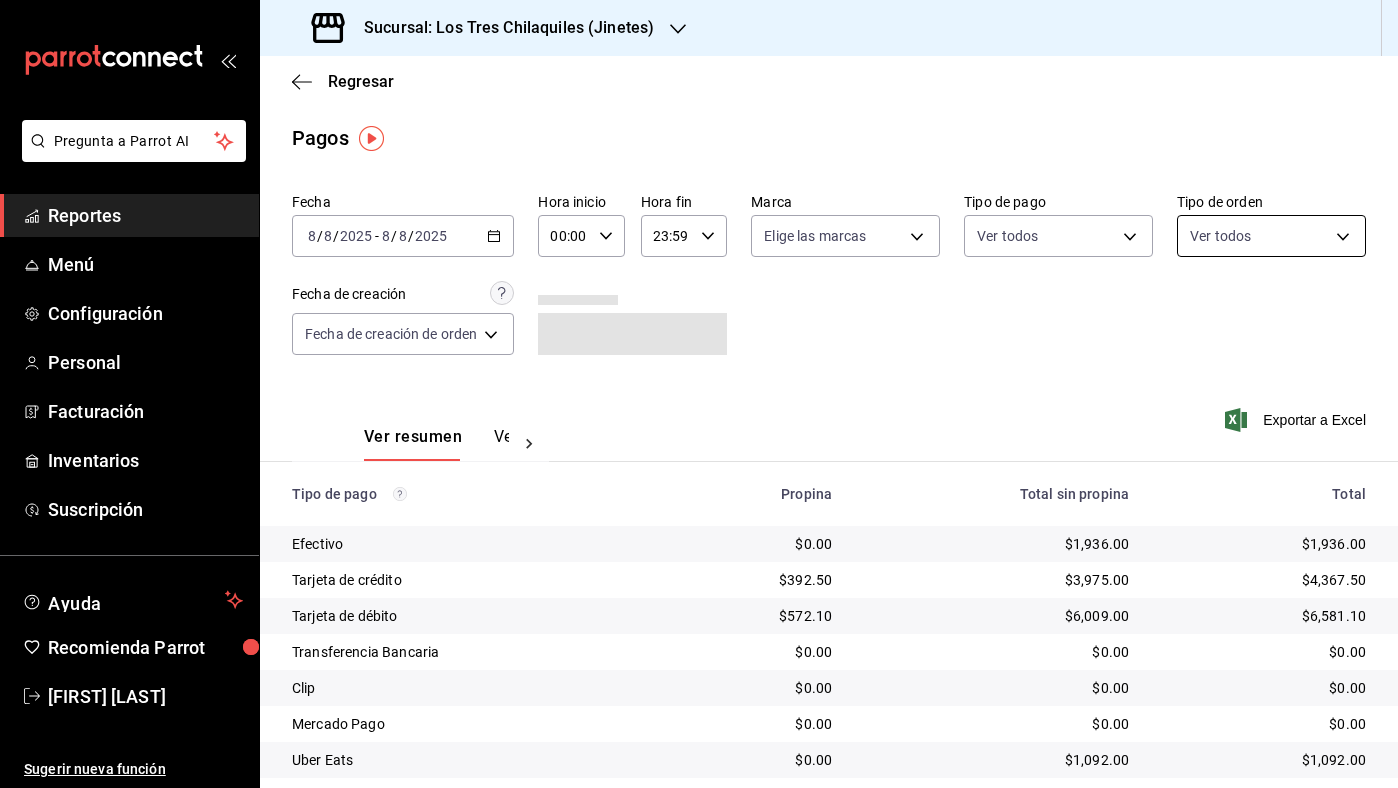 click on "Pregunta a Parrot AI Reportes   Menú   Configuración   Personal   Facturación   Inventarios   Suscripción   Ayuda Recomienda Parrot   [FIRST] [LAST]   Sugerir nueva función   Sucursal: Los Tres Chilaquiles (Jinetes) Regresar Pagos Fecha 2025-08-08 8 / 8 / 2025 - 2025-08-08 8 / 8 / 2025 Hora inicio 00:00 Hora inicio Hora fin 23:59 Hora fin Marca Elige las marcas Tipo de pago Ver todos Tipo de orden Ver todos Fecha de creación   Fecha de creación de orden ORDER Ver resumen Ver pagos Exportar a Excel Tipo de pago   Propina Total sin propina Total Efectivo [PRICE] [PRICE] [PRICE] Tarjeta de crédito [PRICE] [PRICE] [PRICE] Tarjeta de débito [PRICE] [PRICE] [PRICE] Transferencia Bancaria [PRICE] [PRICE] [PRICE] Clip [PRICE] [PRICE] [PRICE] Mercado Pago [PRICE] [PRICE] [PRICE] Uber Eats [PRICE] [PRICE] [PRICE] Rappi [PRICE] [PRICE] [PRICE] Total [PRICE] [PRICE] [PRICE] GANA 1 MES GRATIS EN TU SUSCRIPCIÓN AQUÍ Ver video tutorial Ir a video Ver video tutorial Ir a video Pregunta a Parrot AI Reportes   Menú" at bounding box center [699, 394] 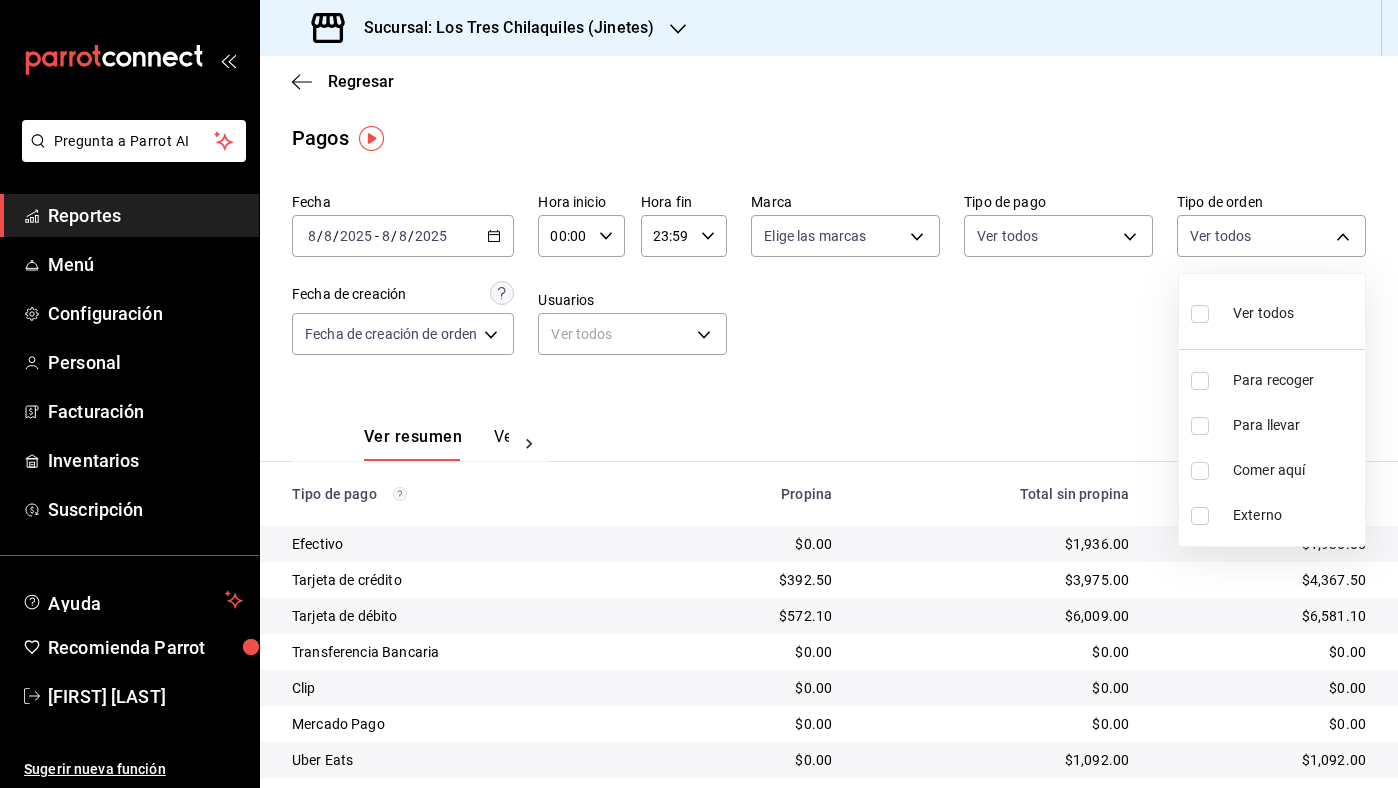 click on "Para llevar" at bounding box center (1295, 425) 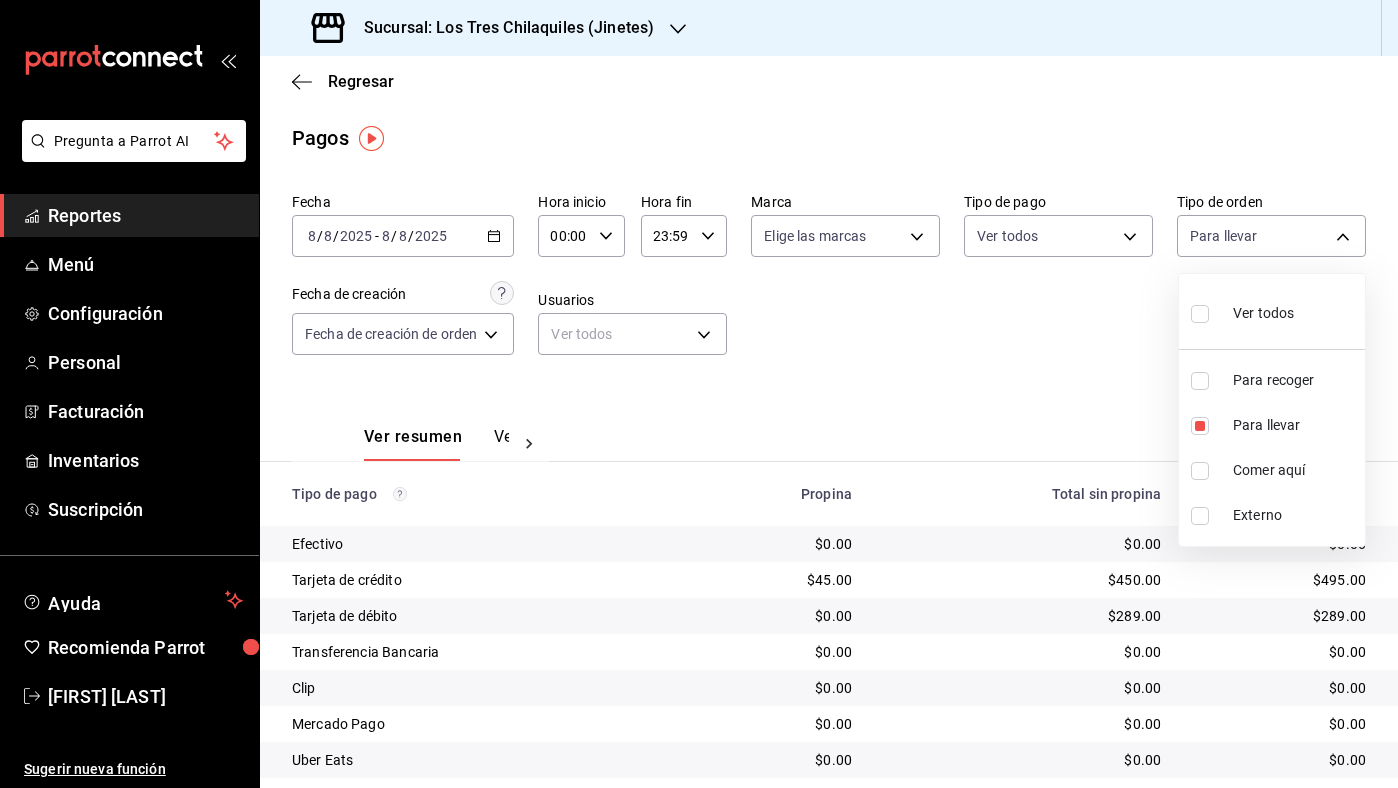 click at bounding box center [699, 394] 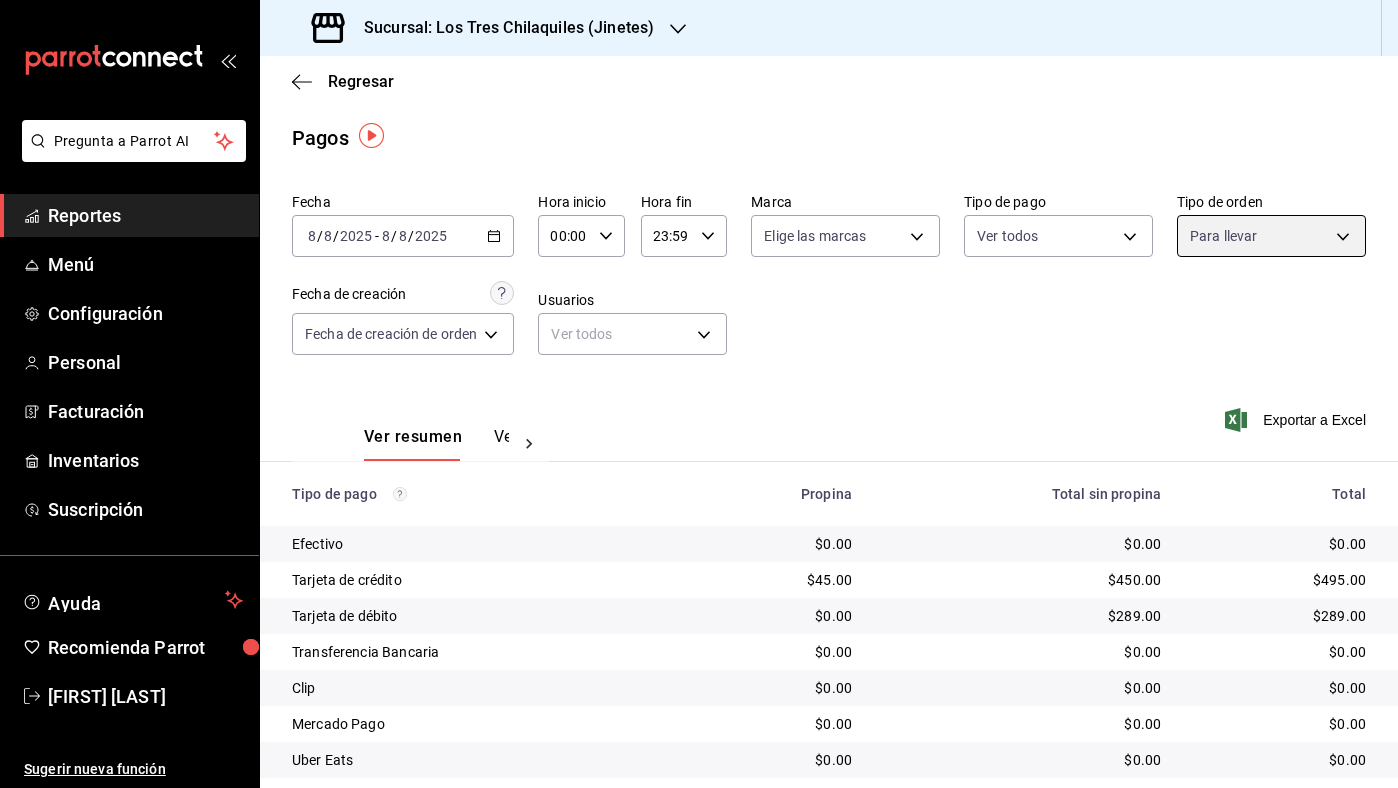 scroll, scrollTop: 94, scrollLeft: 0, axis: vertical 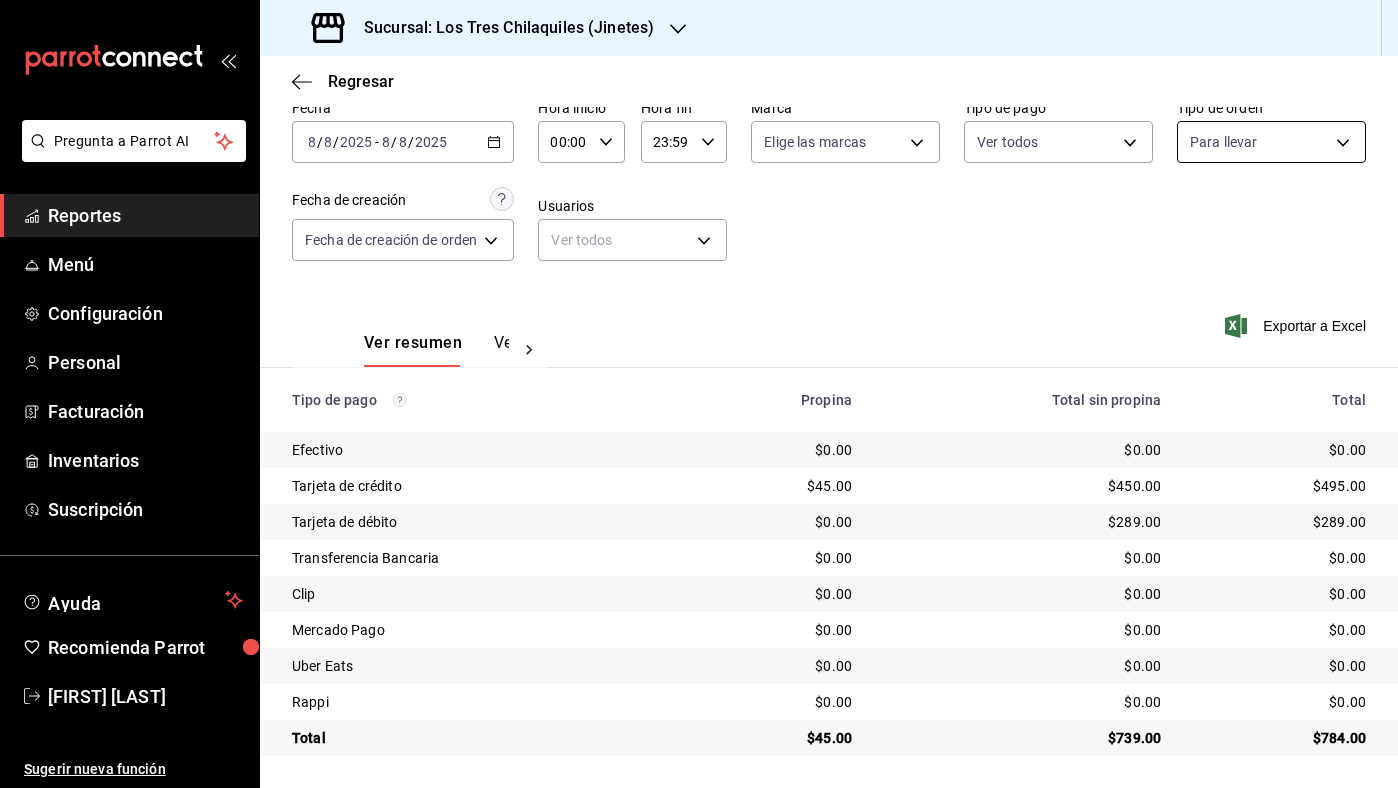 click on "Pregunta a Parrot AI Reportes   Menú   Configuración   Personal   Facturación   Inventarios   Suscripción   Ayuda Recomienda Parrot   [FIRST] [LAST]   Sugerir nueva función   Sucursal: Los Tres Chilaquiles (Jinetes) Regresar Pagos Fecha 2025-08-08 8 / 8 / 2025 - 2025-08-08 8 / 8 / 2025 Hora inicio 00:00 Hora inicio Hora fin 23:59 Hora fin Marca Elige las marcas Tipo de pago Ver todos Tipo de orden Ver todos Fecha de creación   Fecha de creación de orden ORDER Ver resumen Ver pagos Exportar a Excel Tipo de pago   Propina Total sin propina Total Efectivo [PRICE] [PRICE] [PRICE] Tarjeta de crédito [PRICE] [PRICE] [PRICE] Tarjeta de débito [PRICE] [PRICE] [PRICE] Transferencia Bancaria [PRICE] [PRICE] [PRICE] Clip [PRICE] [PRICE] [PRICE] Mercado Pago [PRICE] [PRICE] [PRICE] Uber Eats [PRICE] [PRICE] [PRICE] Rappi [PRICE] [PRICE] [PRICE] Total [PRICE] [PRICE] [PRICE] GANA 1 MES GRATIS EN TU SUSCRIPCIÓN AQUÍ Ver video tutorial Ir a video Ver video tutorial Ir a video Pregunta a Parrot AI Reportes   Menú" at bounding box center (699, 394) 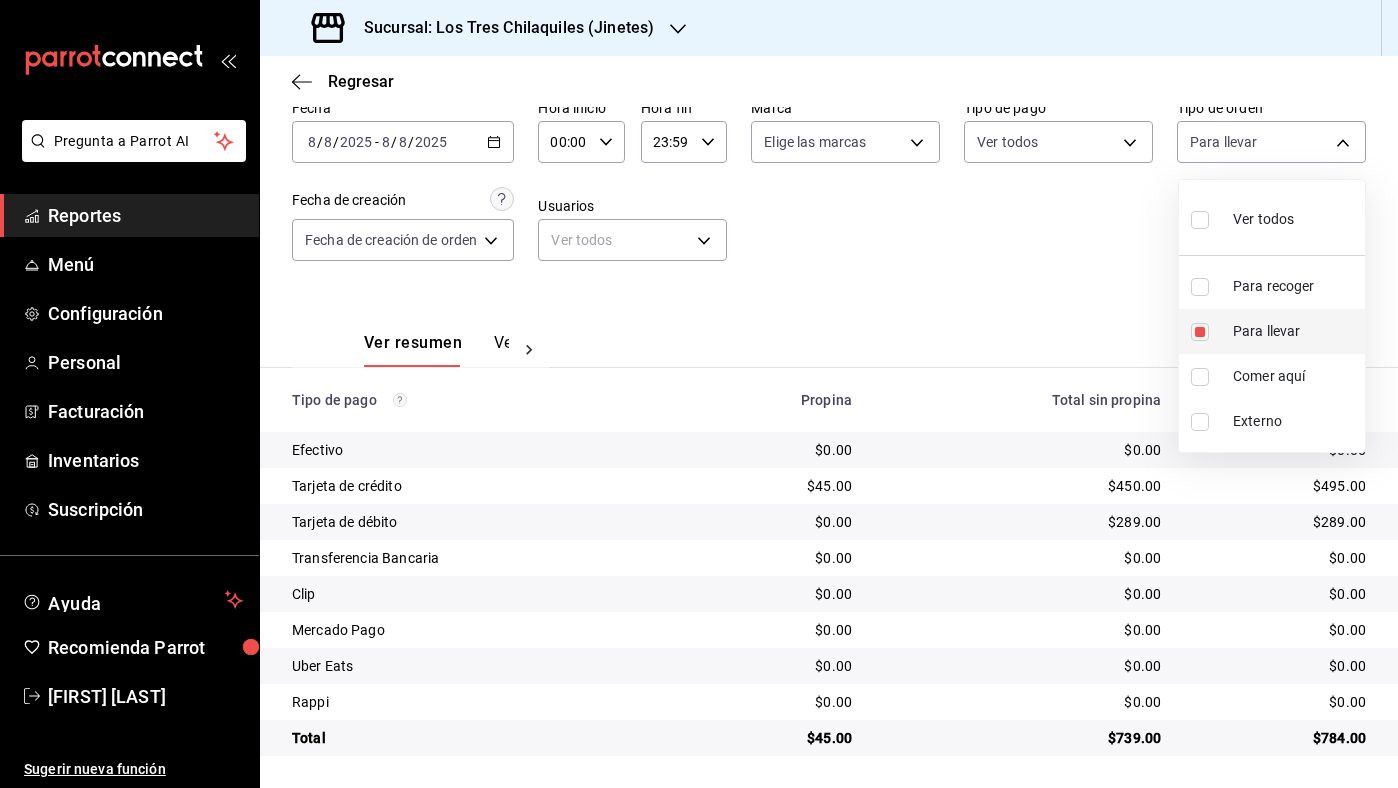 click on "Para llevar" at bounding box center (1295, 331) 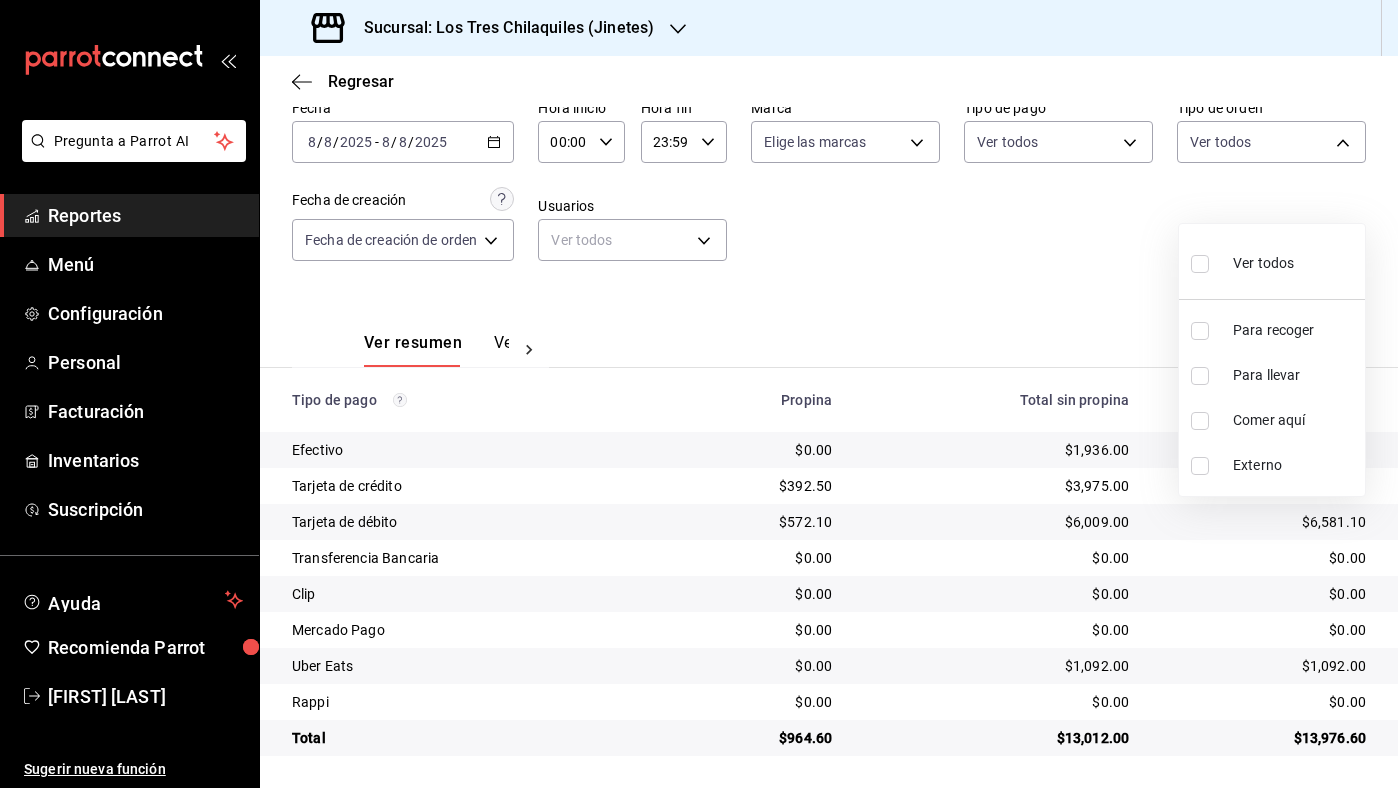 click on "Comer aquí" at bounding box center [1272, 420] 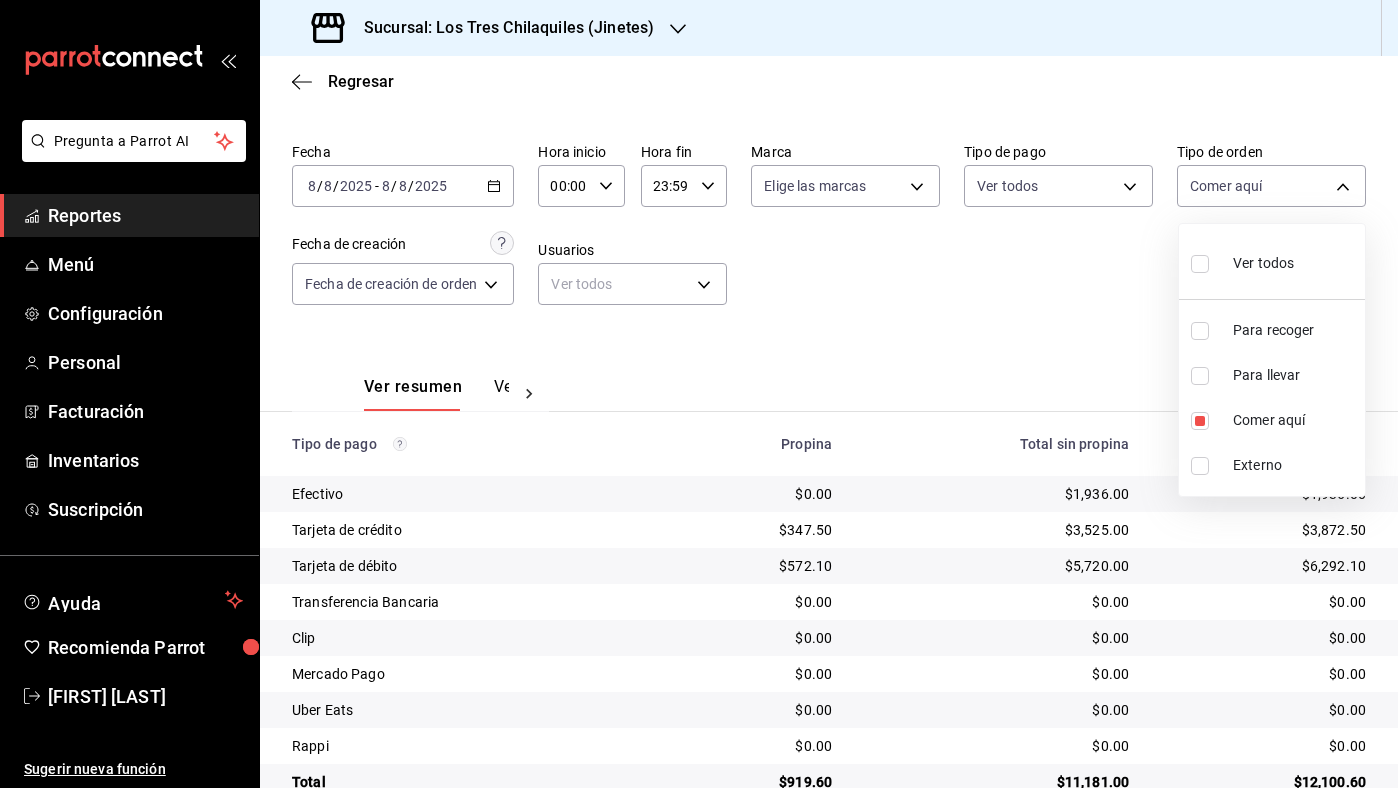 scroll, scrollTop: 94, scrollLeft: 0, axis: vertical 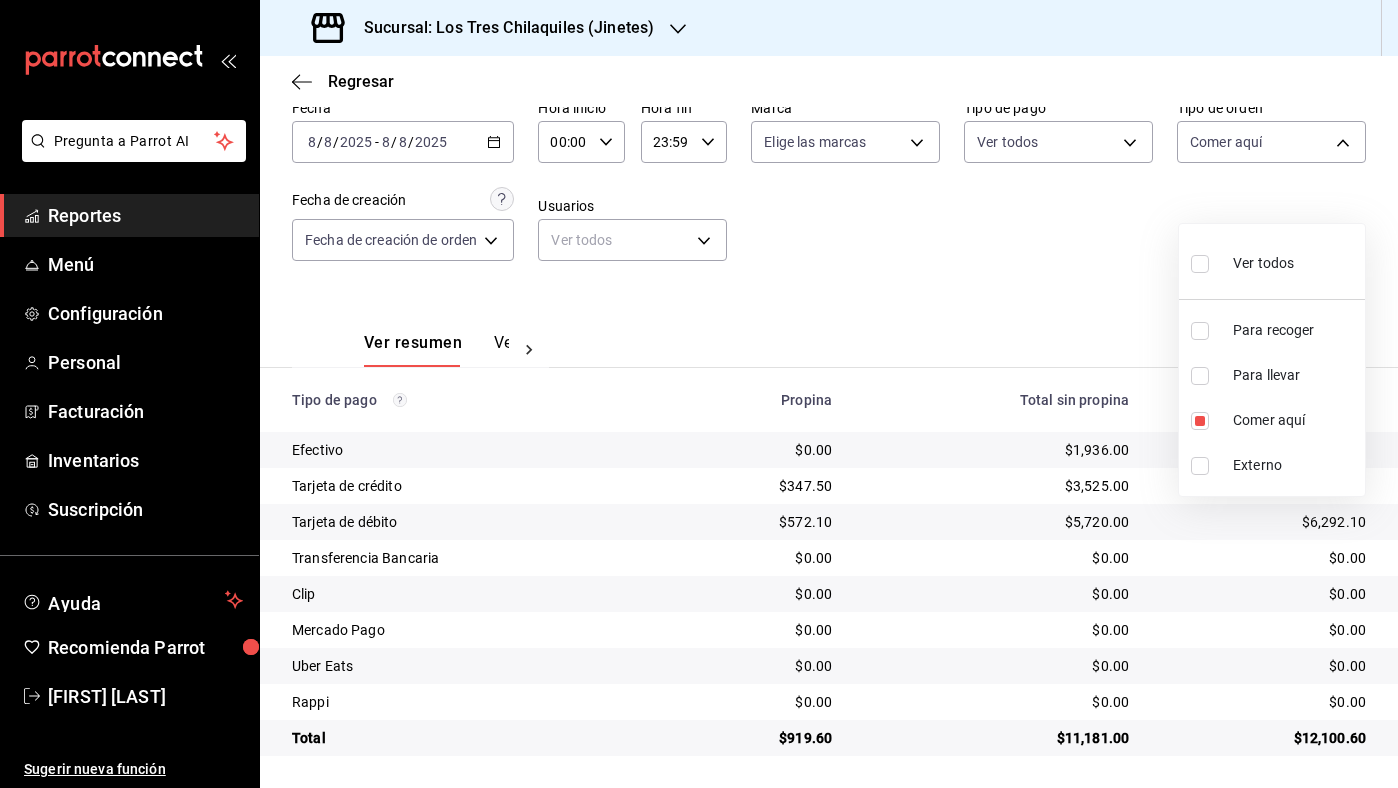 click at bounding box center (699, 394) 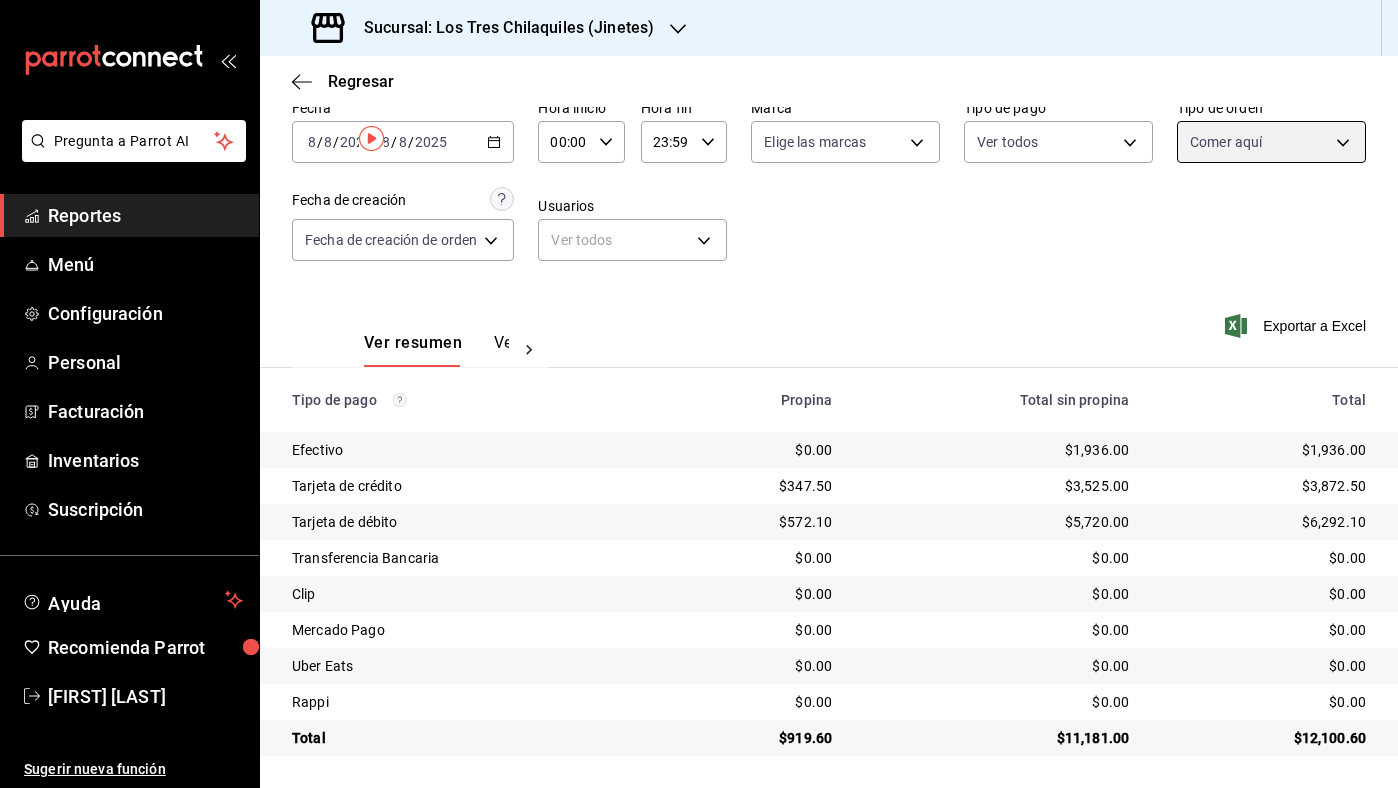 scroll, scrollTop: 0, scrollLeft: 0, axis: both 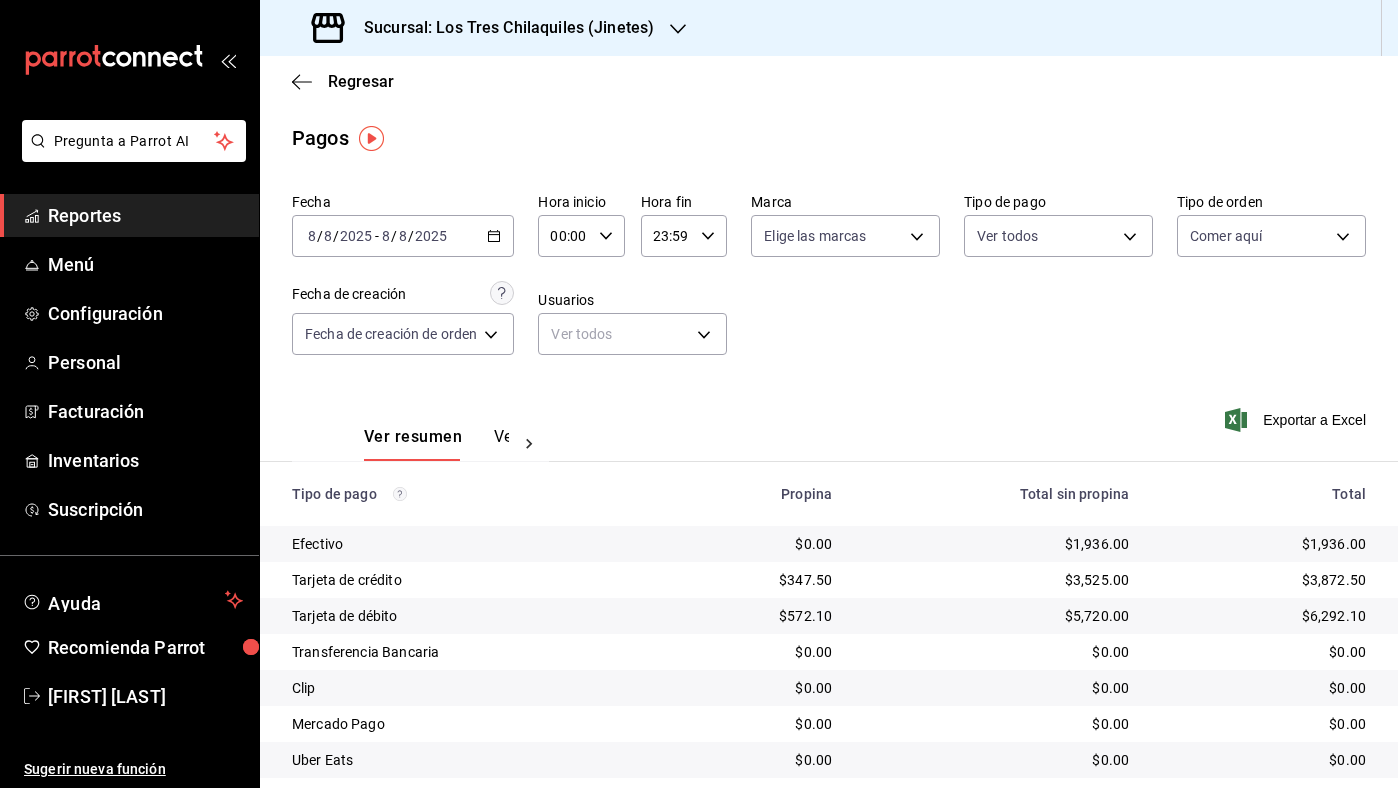 click on "2025-08-08 8 / 8 / 2025 - 2025-08-08 8 / 8 / 2025" at bounding box center (403, 236) 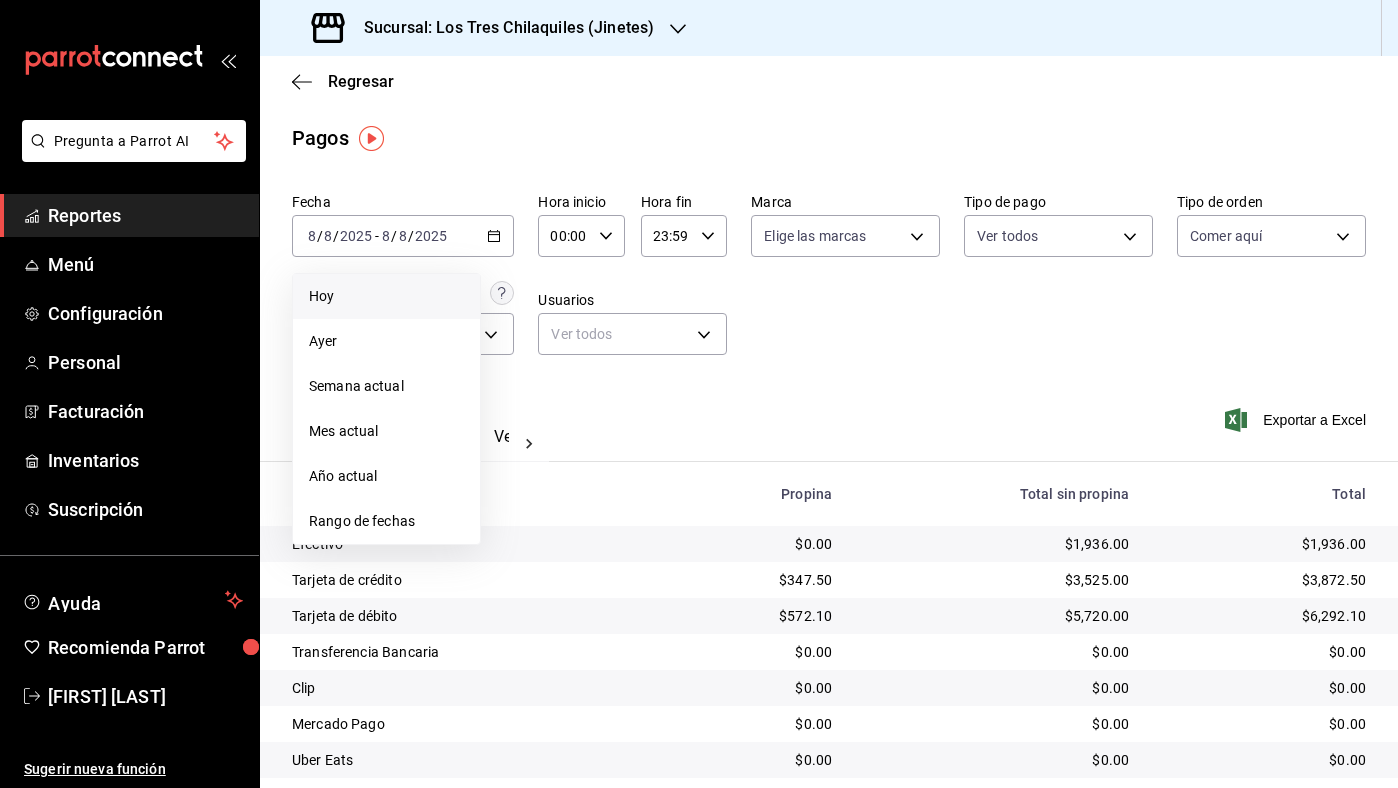 click on "Hoy" at bounding box center [386, 296] 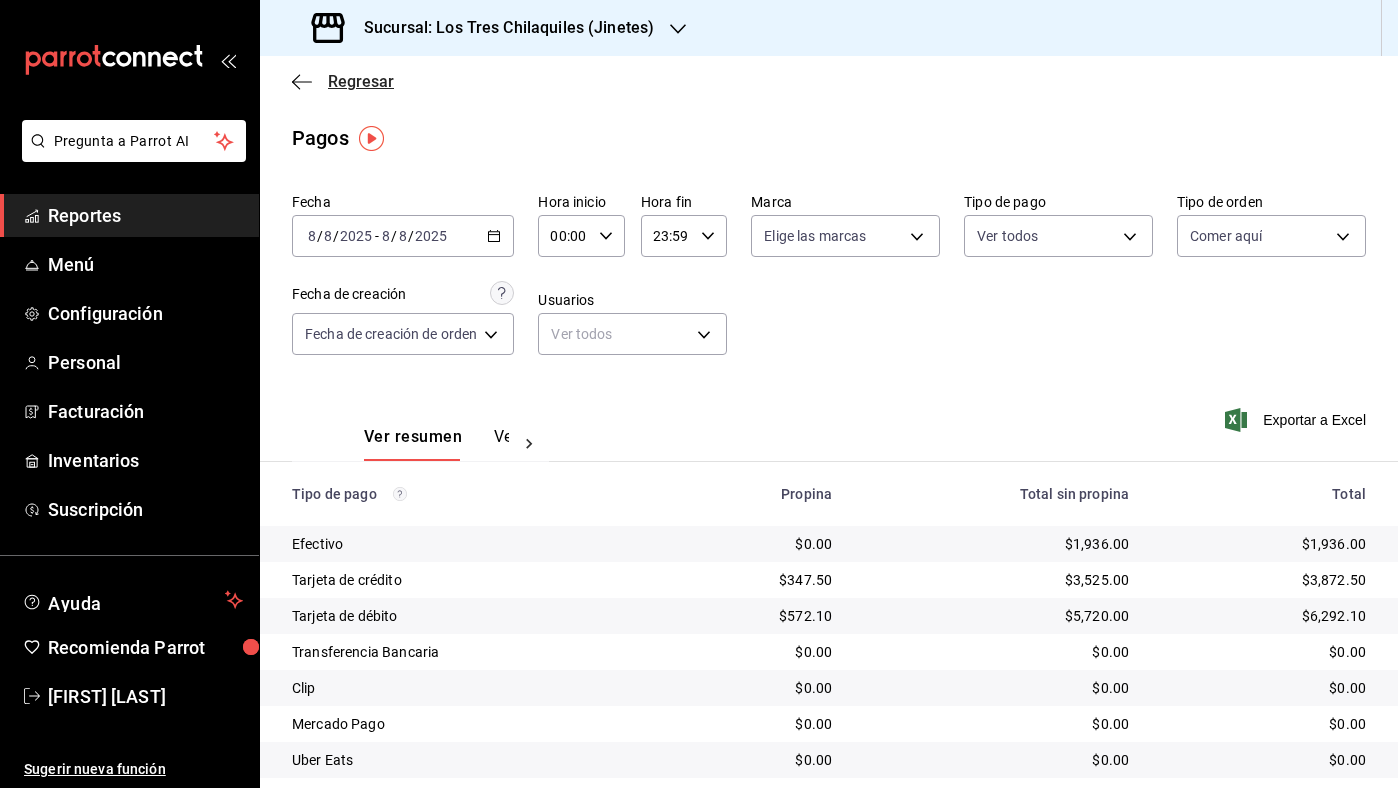 click on "Regresar" at bounding box center (361, 81) 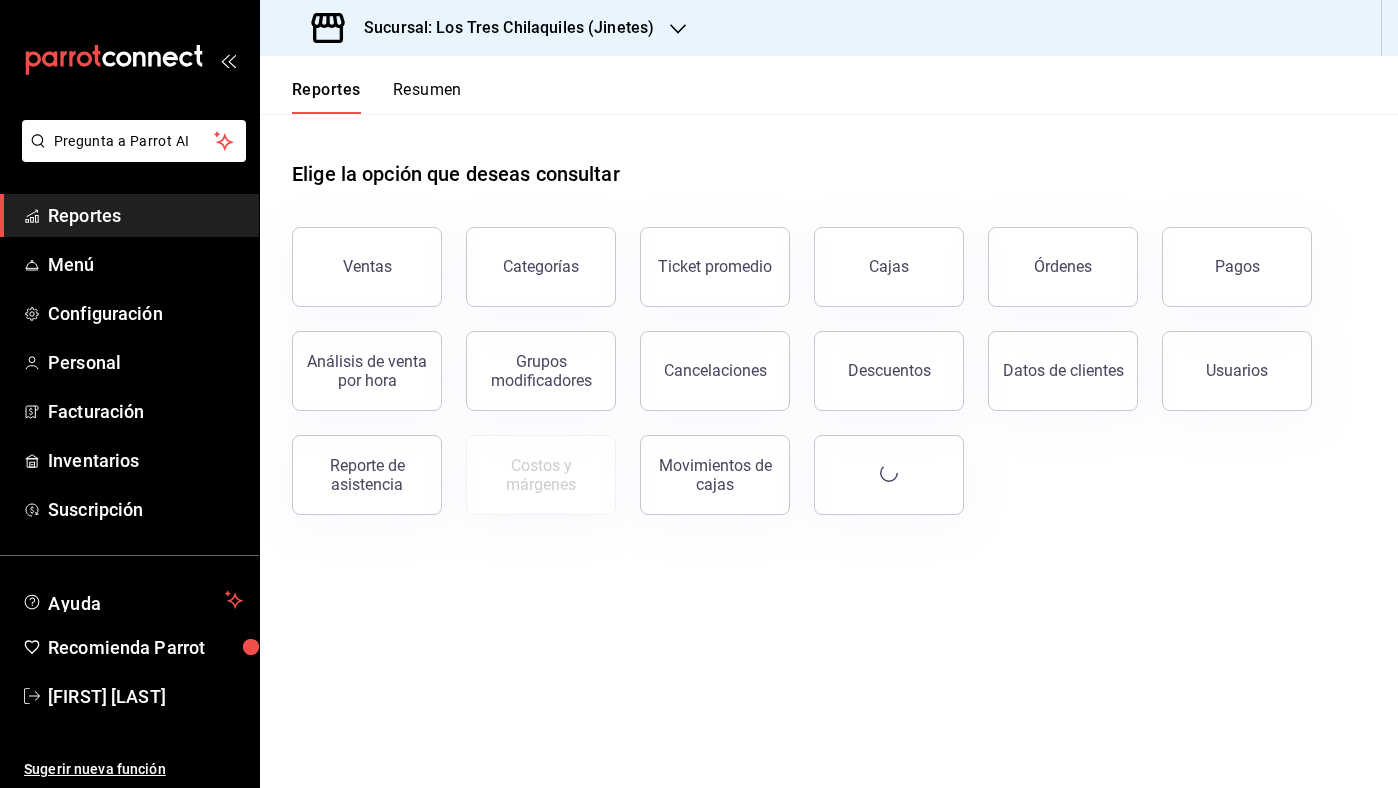 click on "Resumen" at bounding box center [427, 97] 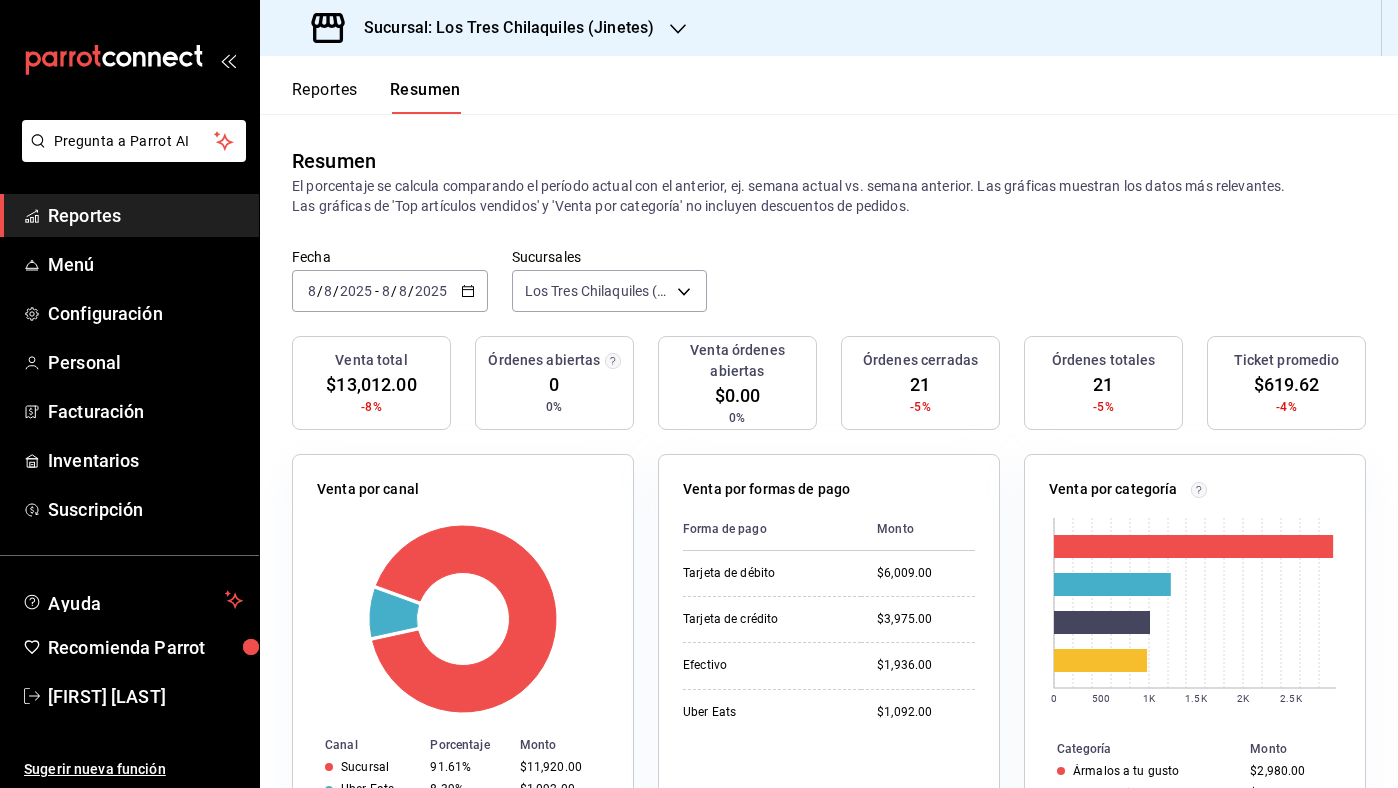 click on "2025-08-08 8 / 8 / 2025 - 2025-08-08 8 / 8 / 2025" at bounding box center (390, 291) 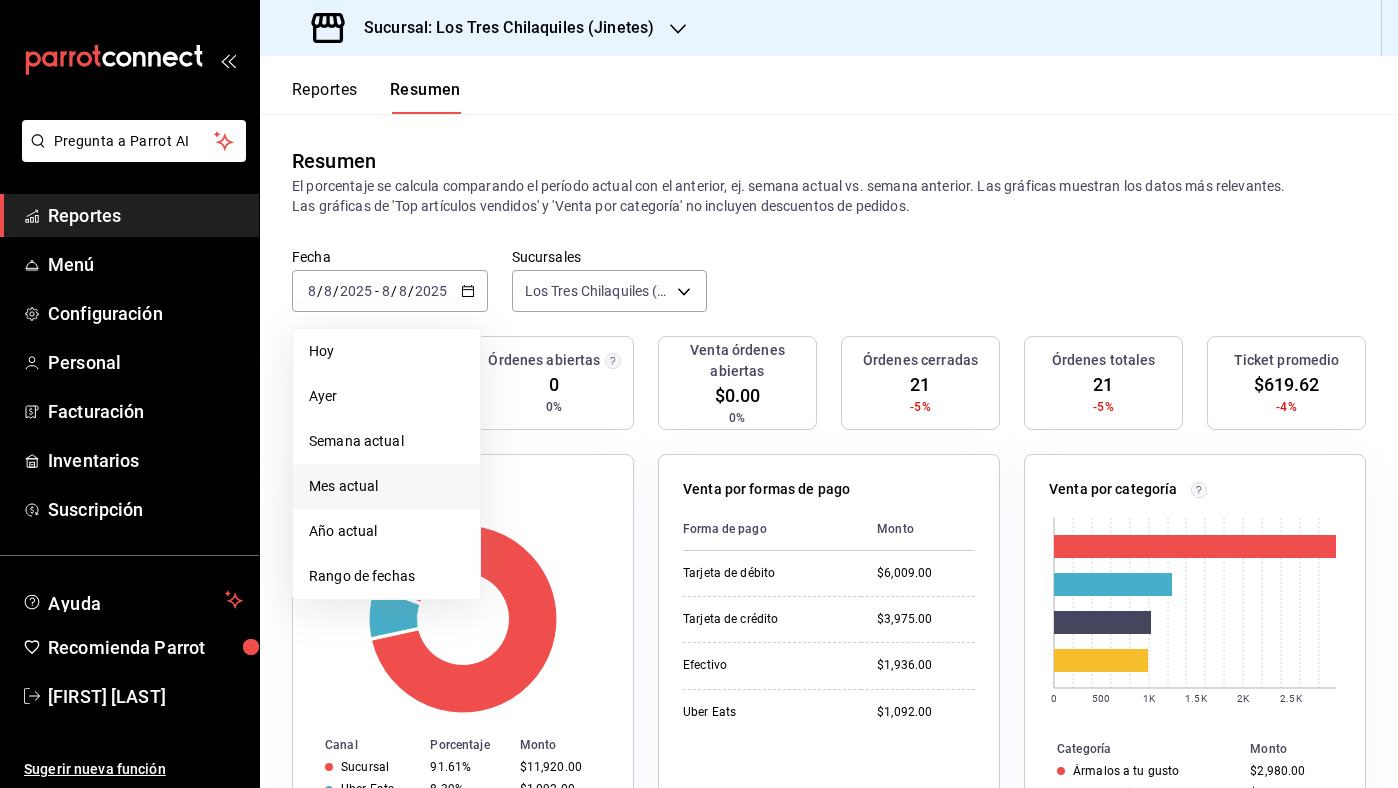click on "Mes actual" at bounding box center (386, 486) 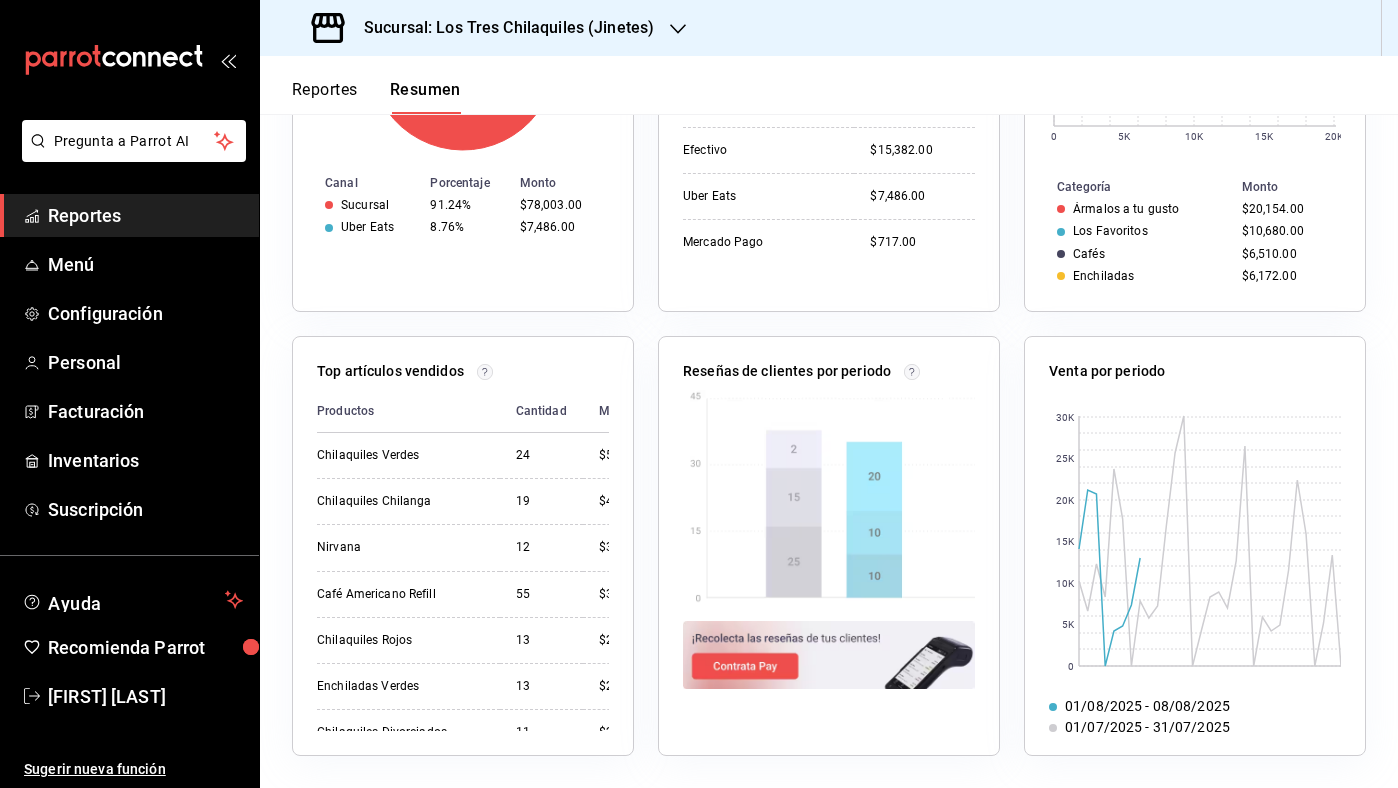 scroll, scrollTop: 0, scrollLeft: 0, axis: both 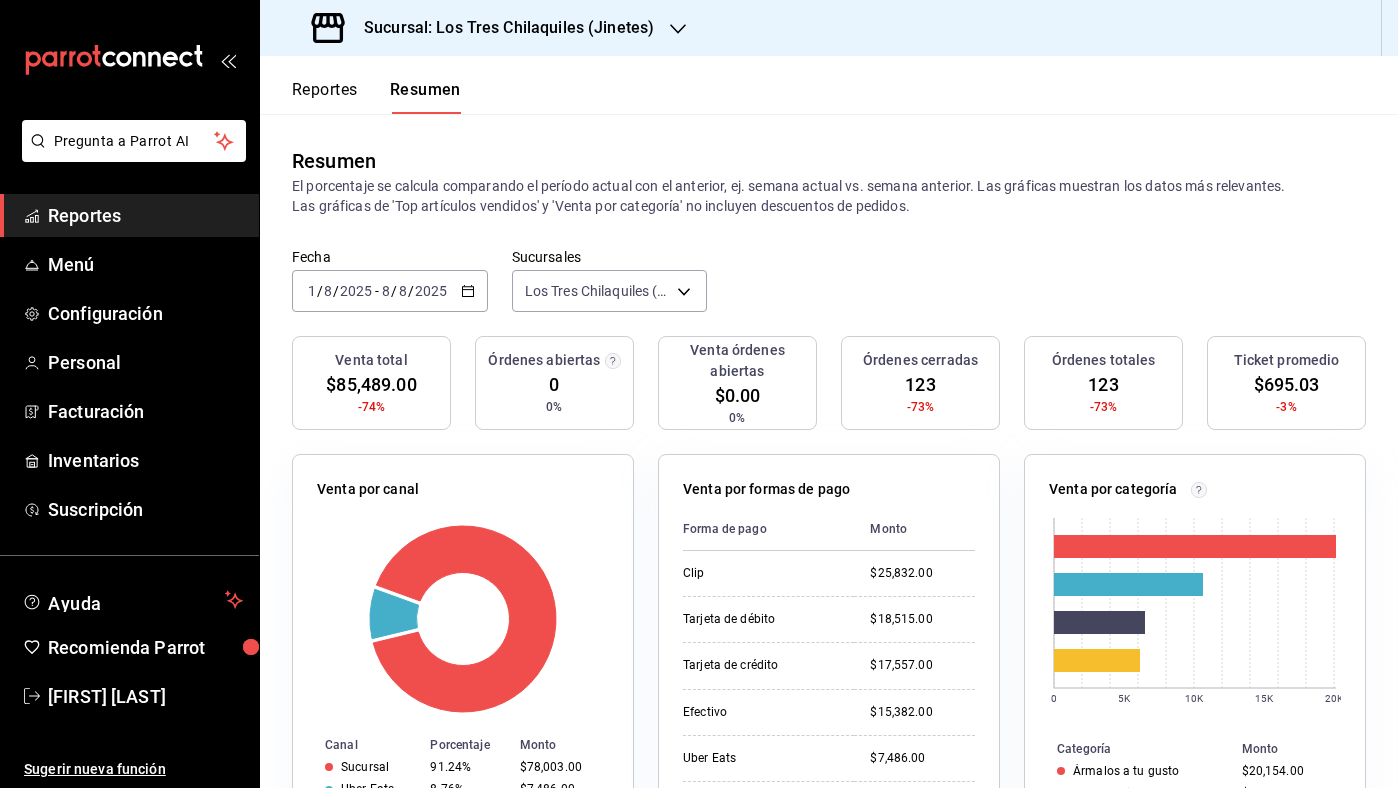 click on "2025-08-01 1 / 8 / 2025 - 2025-08-08 8 / 8 / 2025" at bounding box center (390, 291) 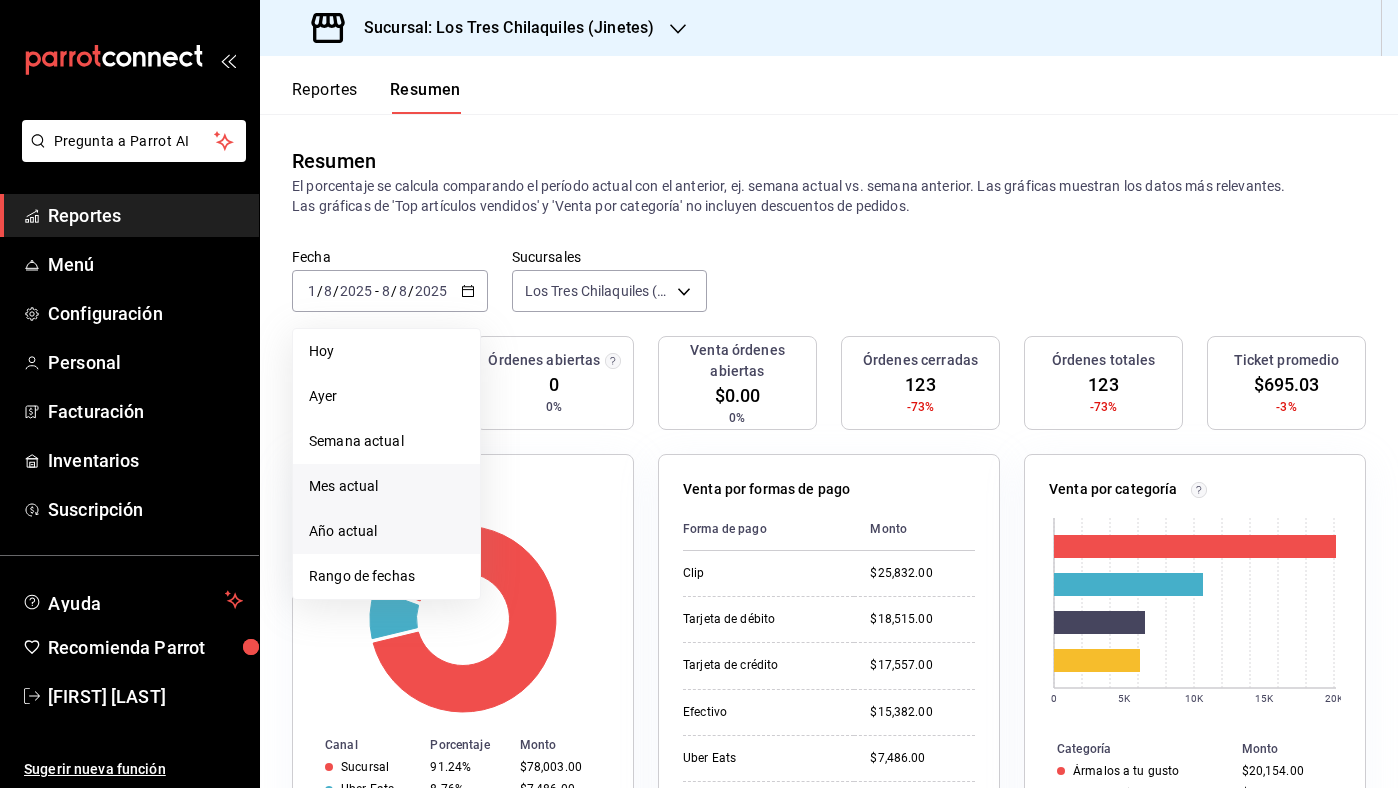click on "Año actual" at bounding box center (386, 531) 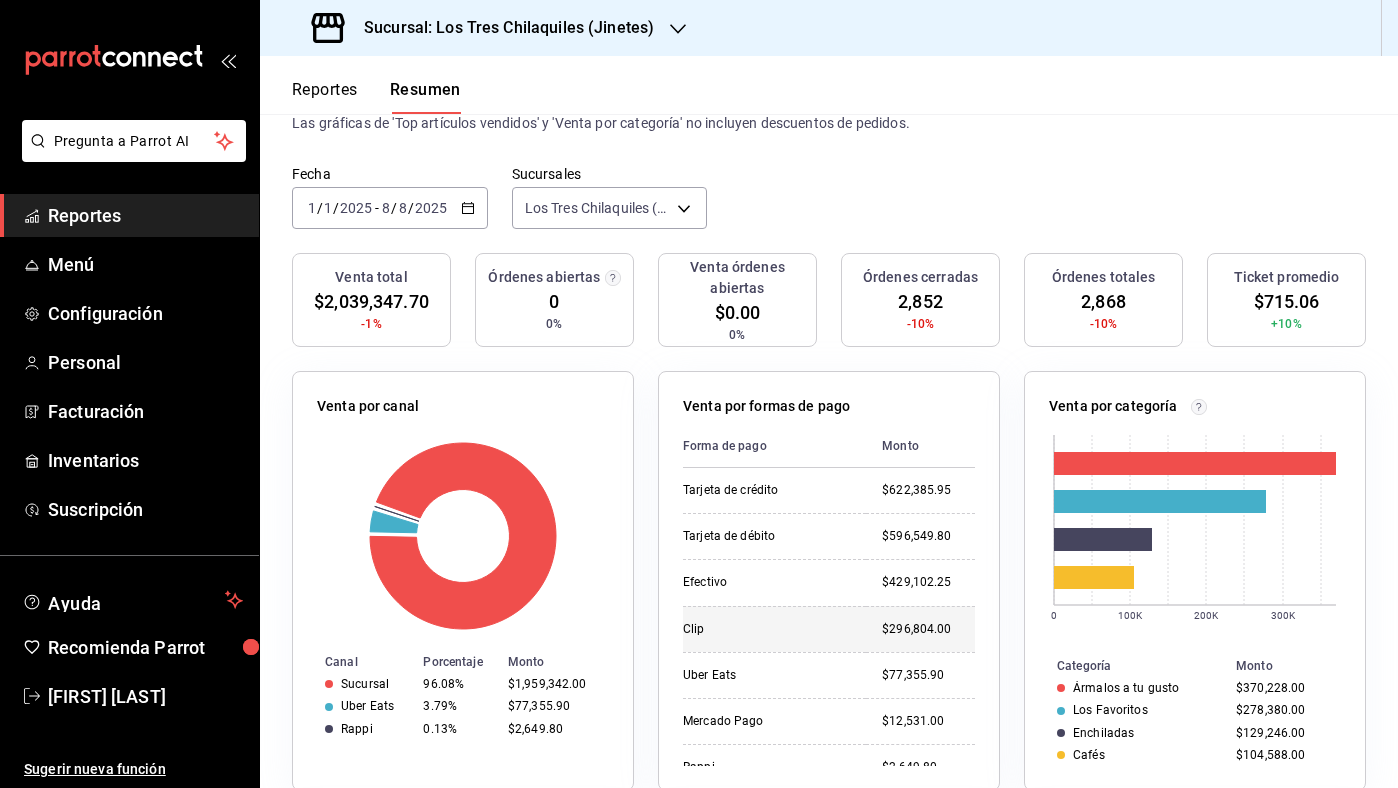 scroll, scrollTop: 0, scrollLeft: 0, axis: both 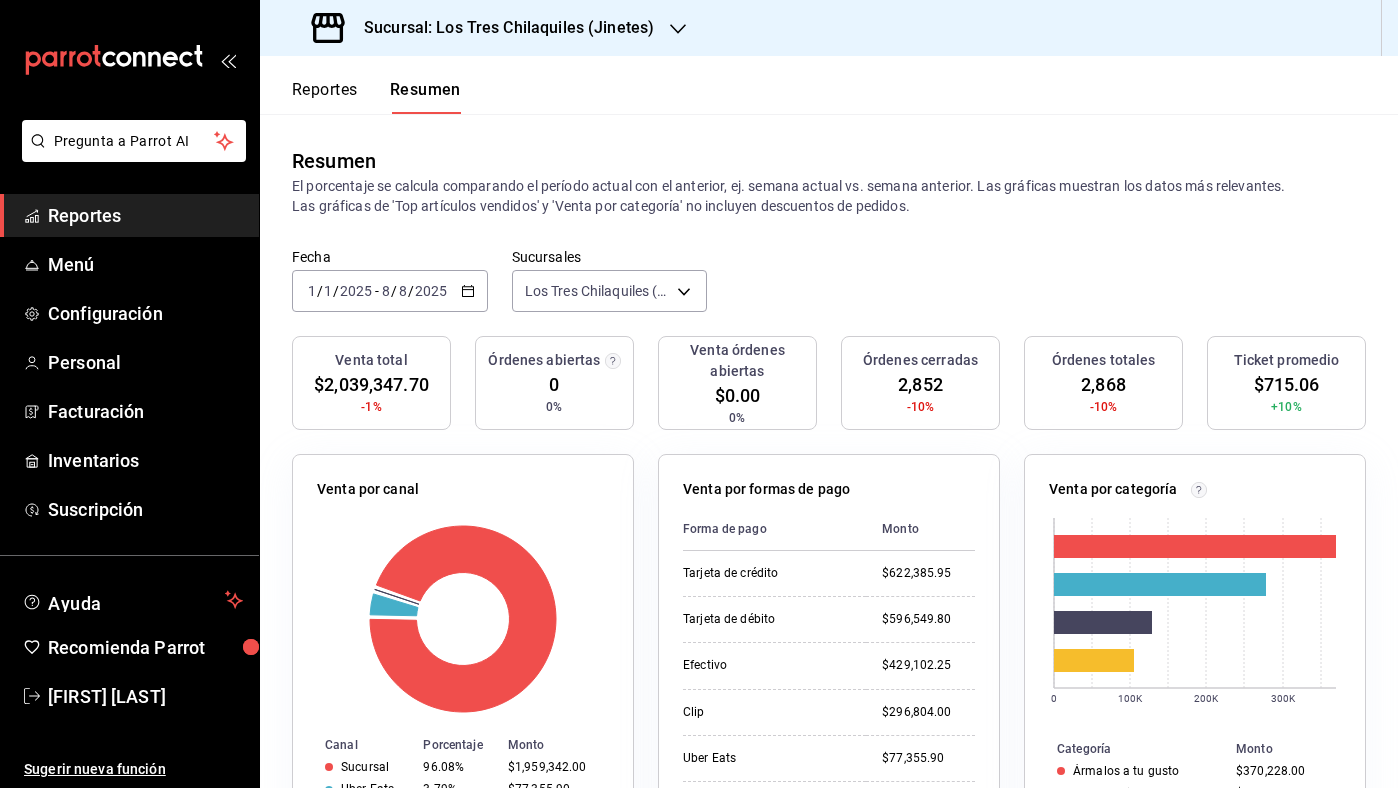 click 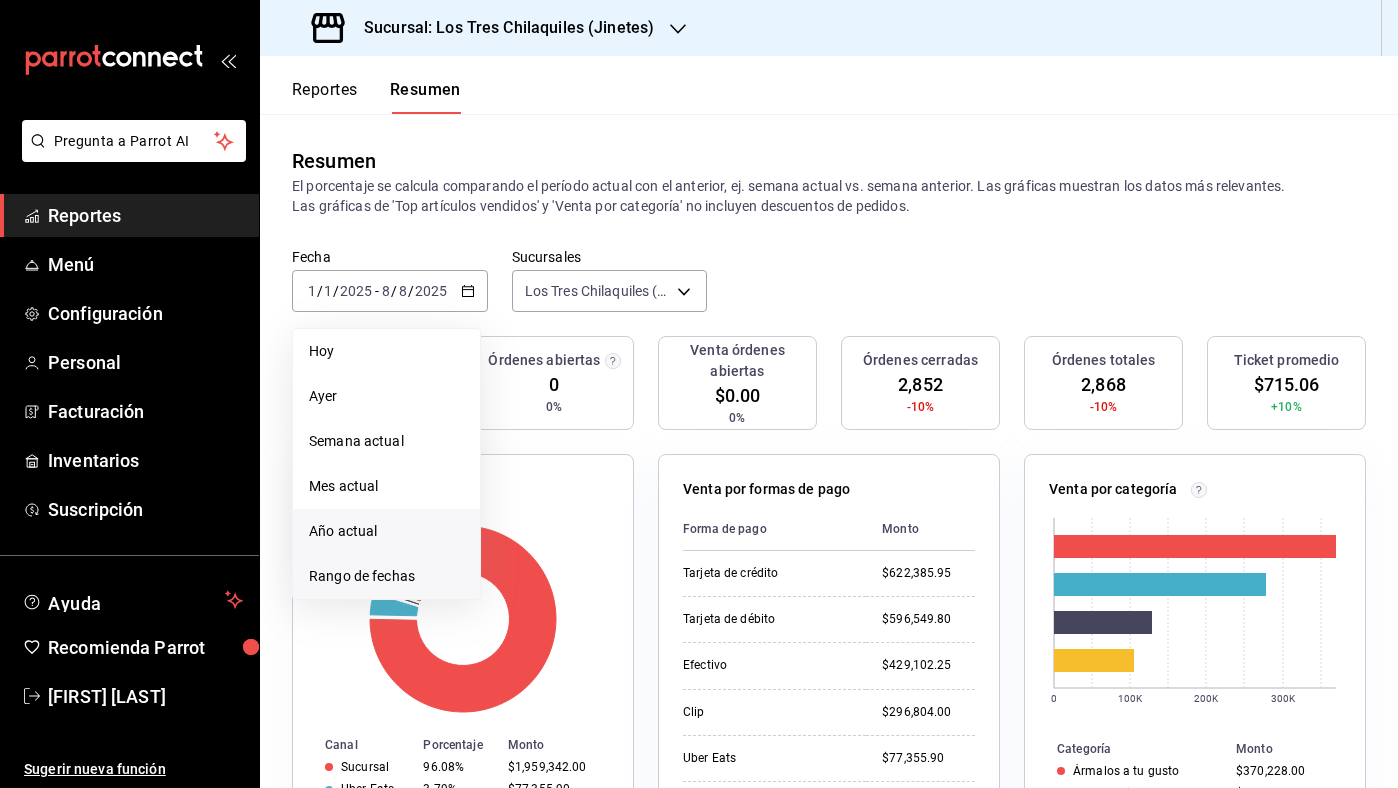 click on "Rango de fechas" at bounding box center [386, 576] 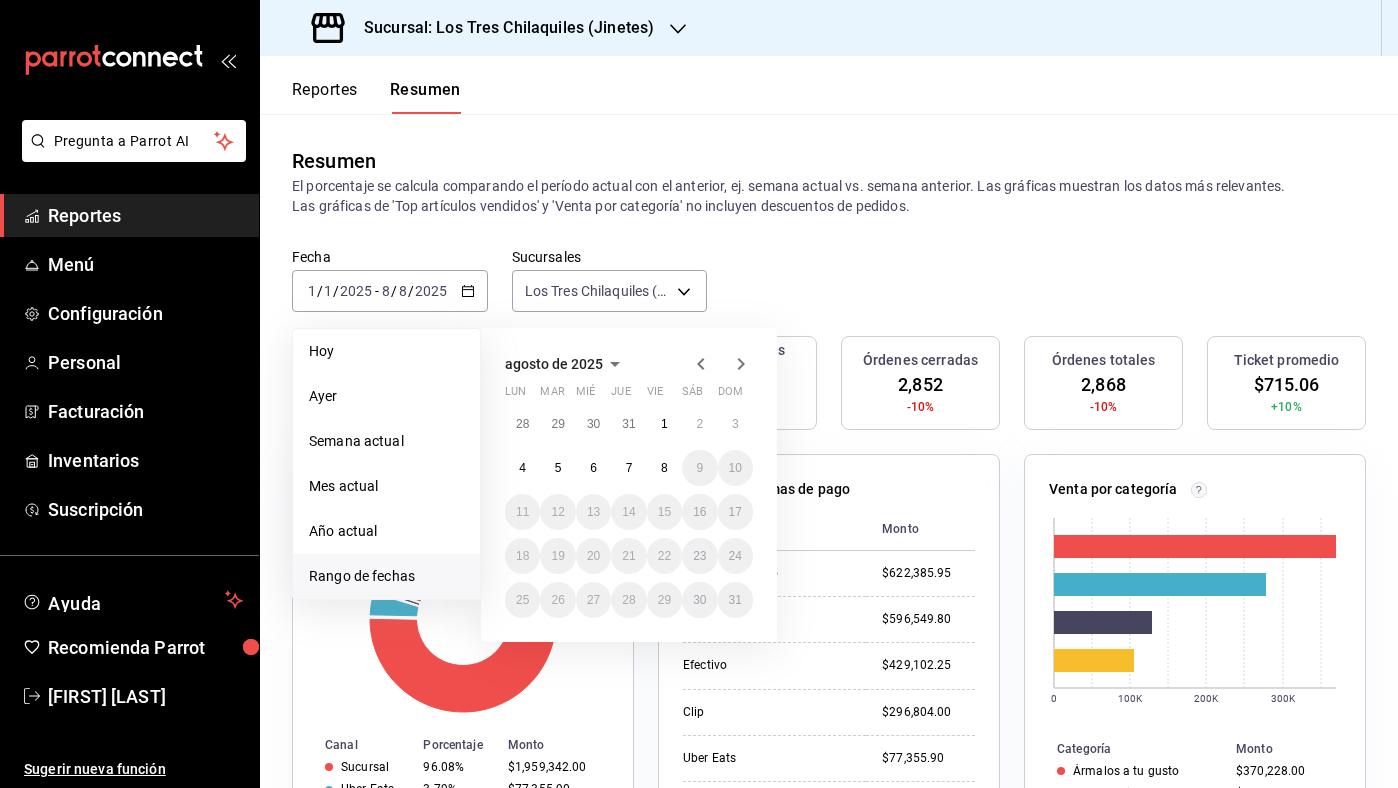 click 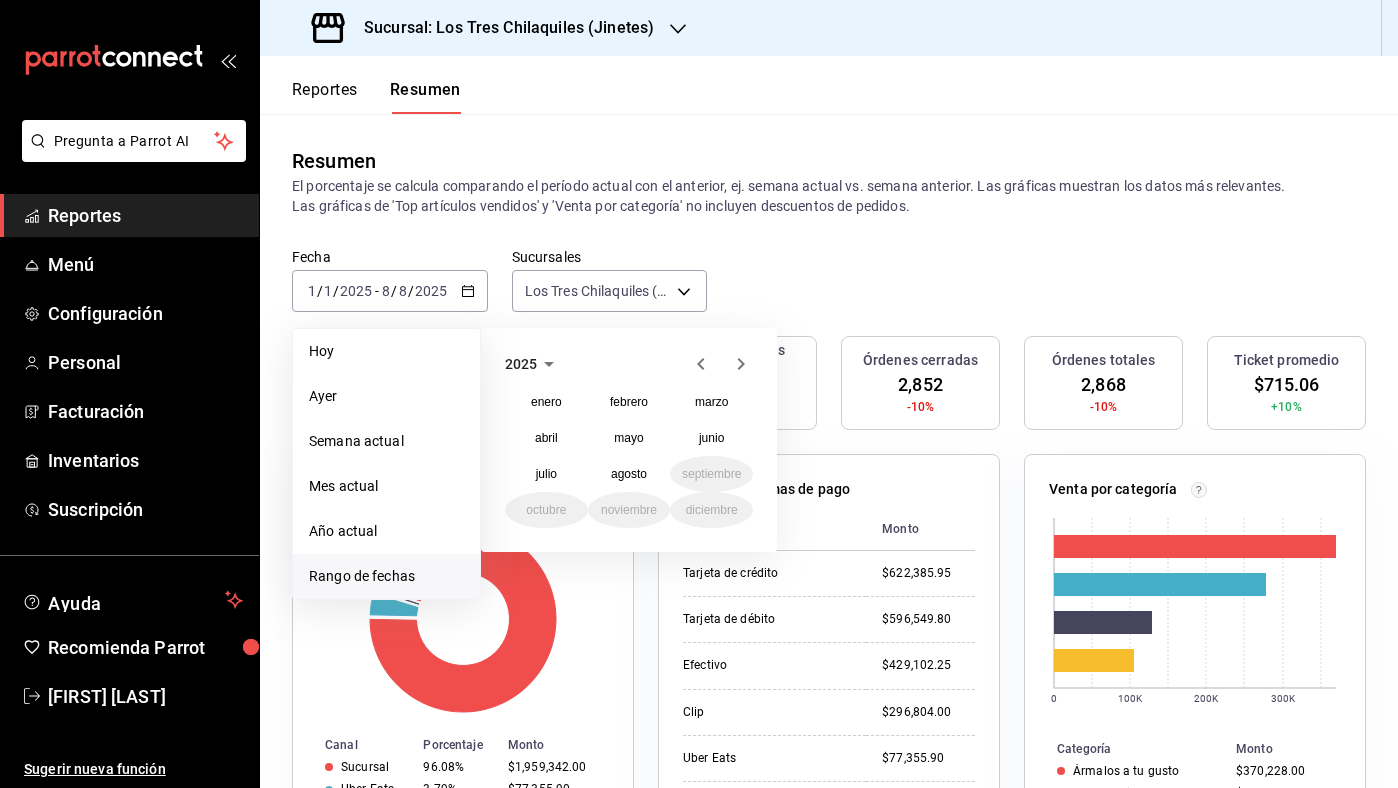 click on "2025" at bounding box center [533, 364] 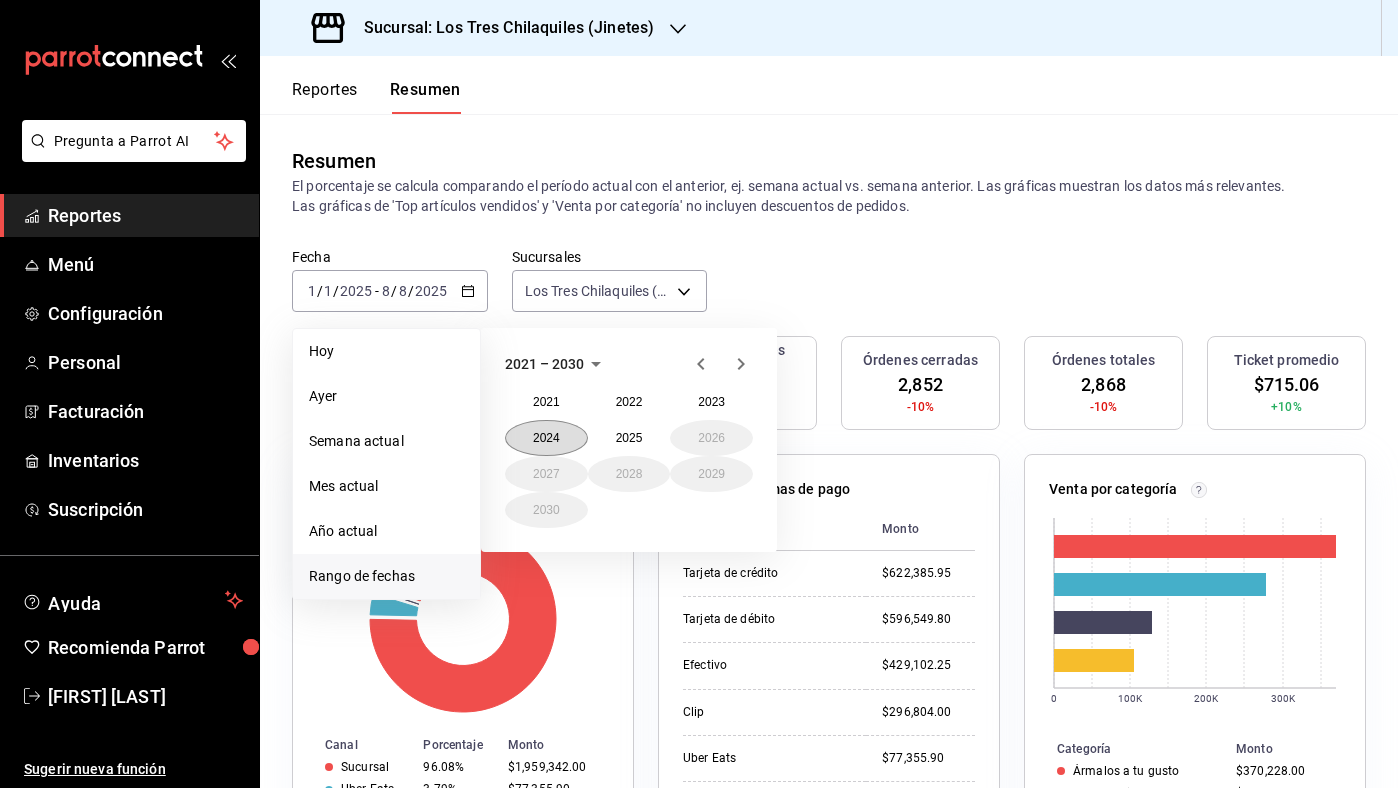 click on "2024" at bounding box center [546, 438] 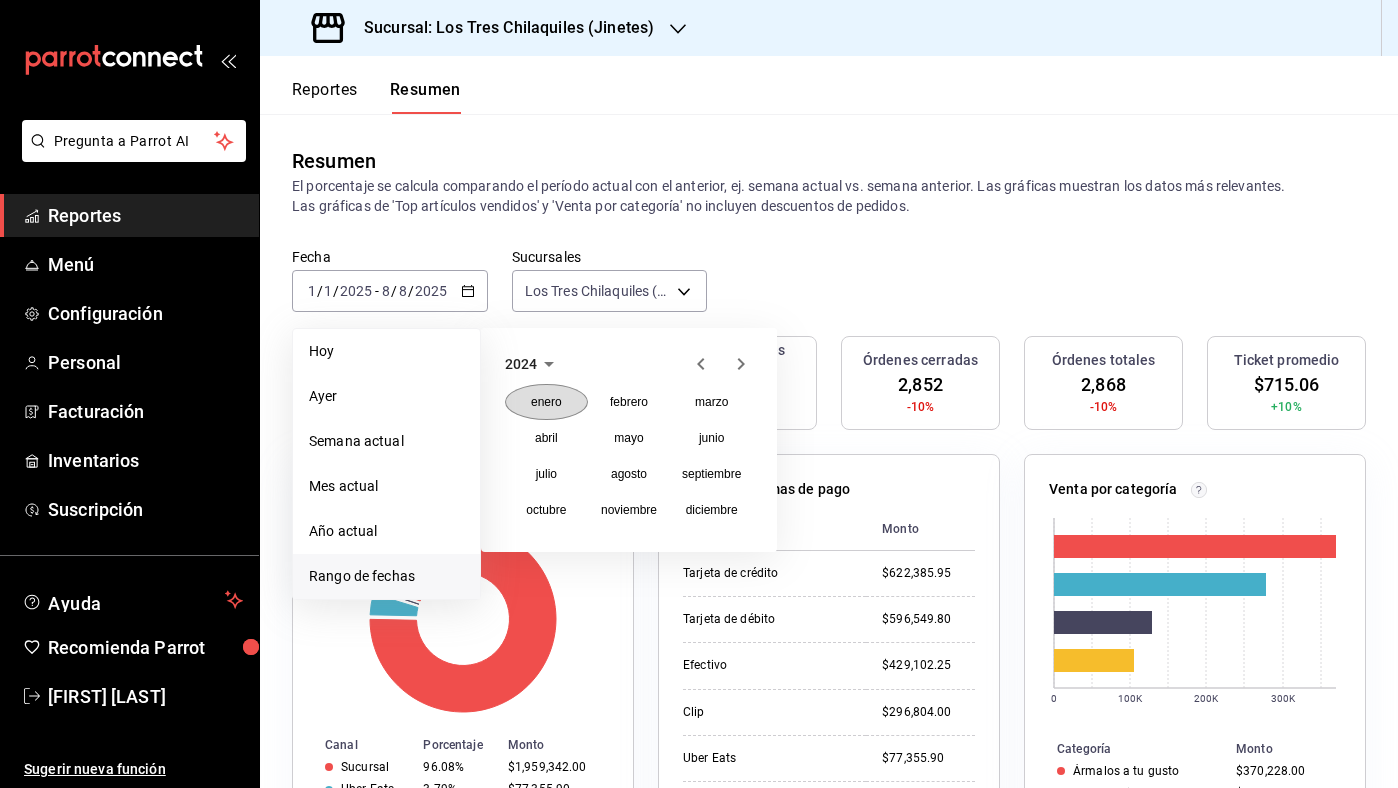 click on "enero" at bounding box center (546, 402) 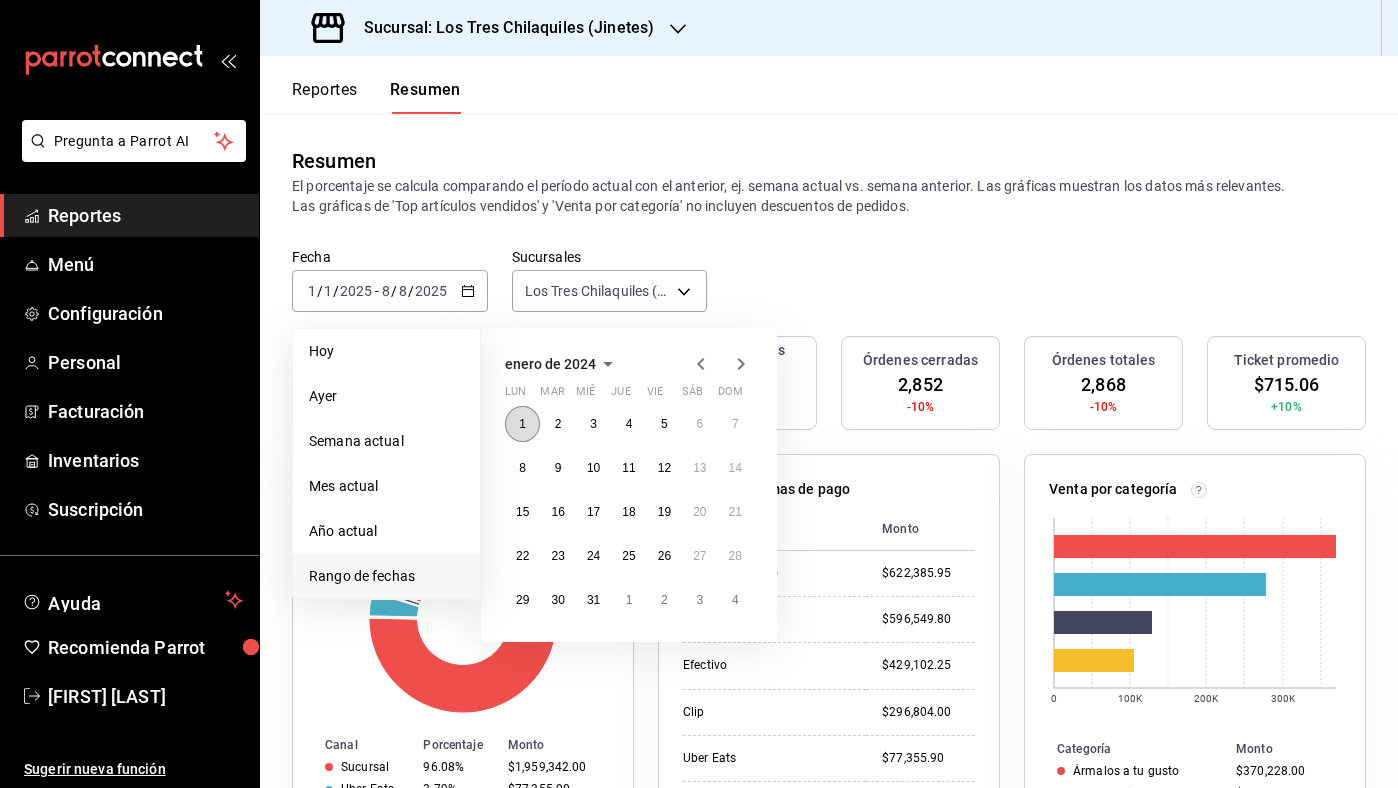 click on "1" at bounding box center [522, 424] 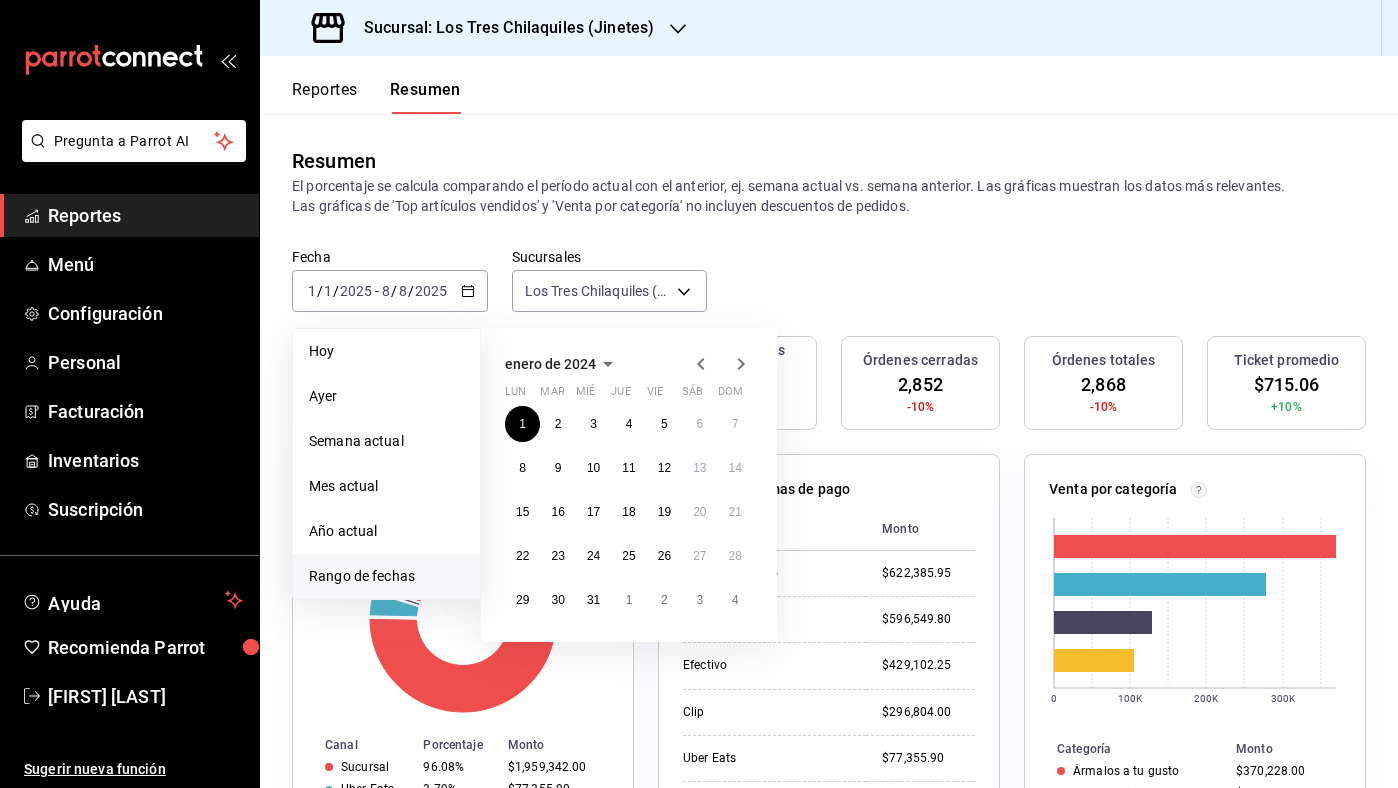 click 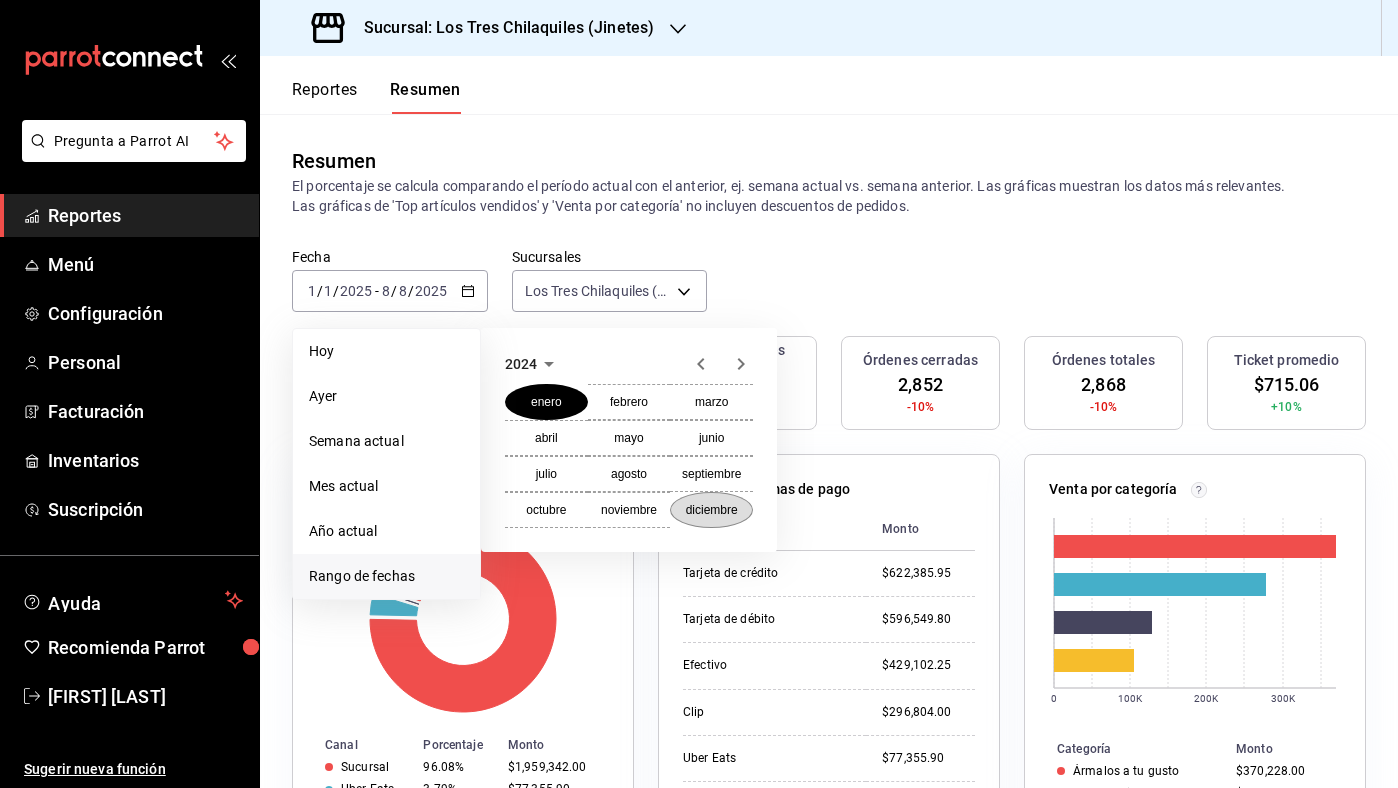 click on "diciembre" at bounding box center [711, 510] 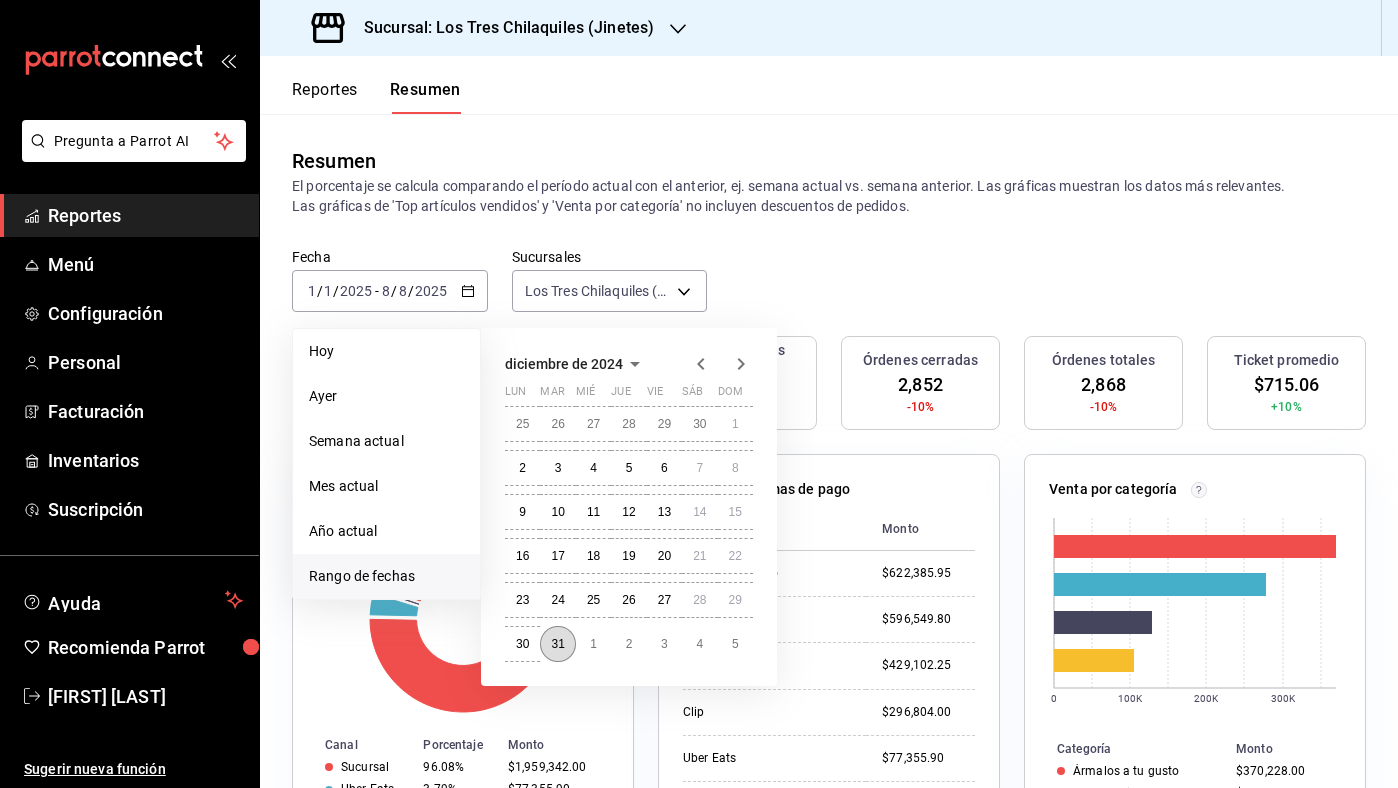 click on "31" at bounding box center (557, 644) 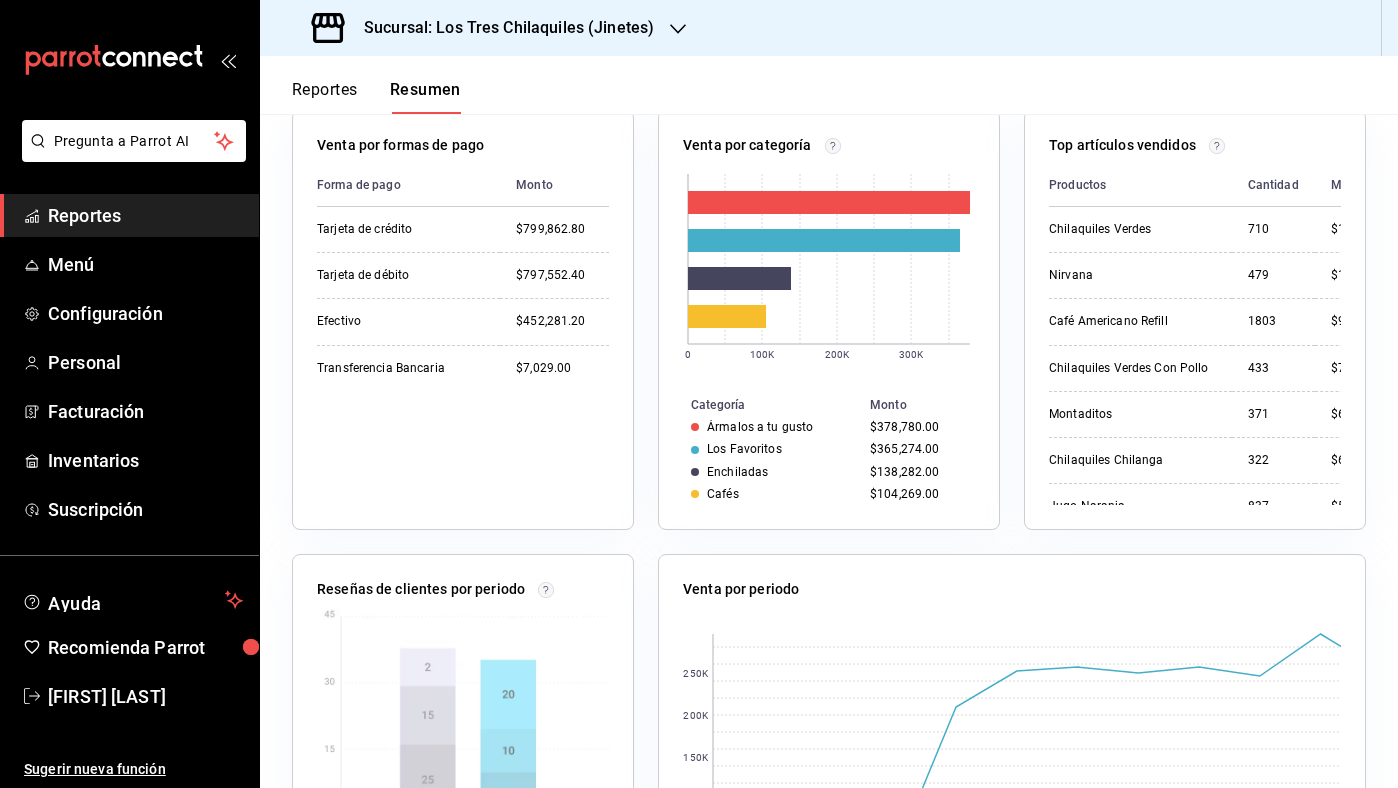 scroll, scrollTop: 0, scrollLeft: 0, axis: both 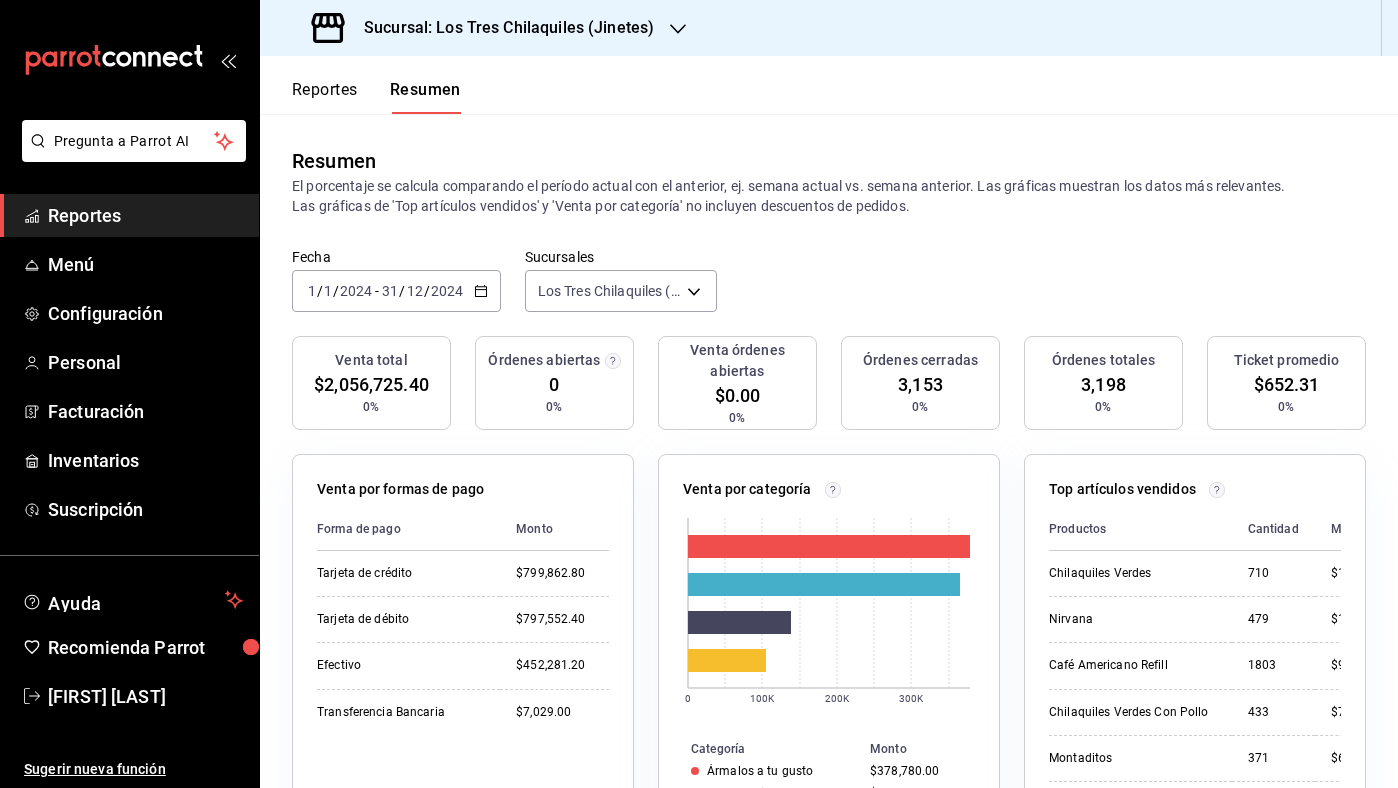 click on "2024-01-01 1 / 1 / 2024 - 2024-12-31 31 / 12 / 2024" at bounding box center [396, 291] 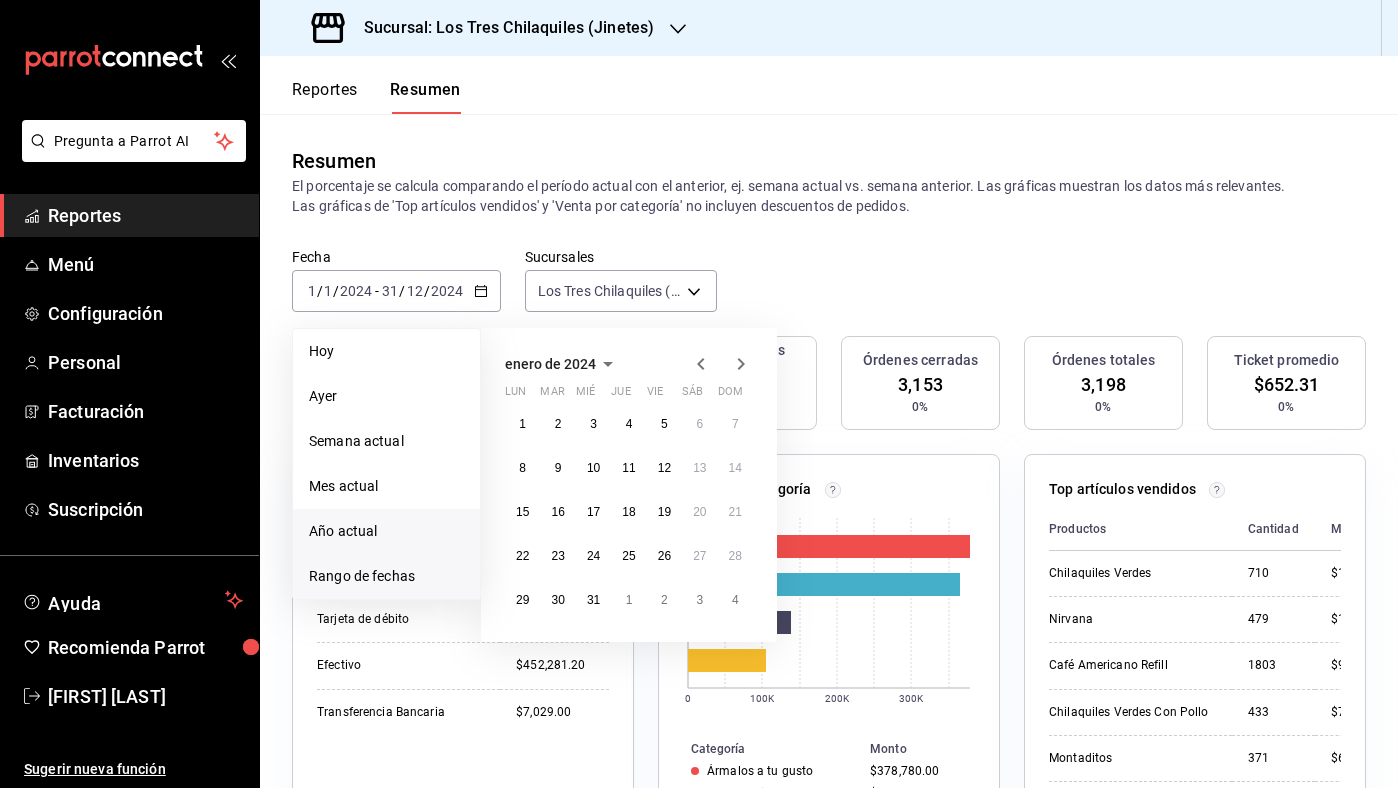 click on "Año actual" at bounding box center [386, 531] 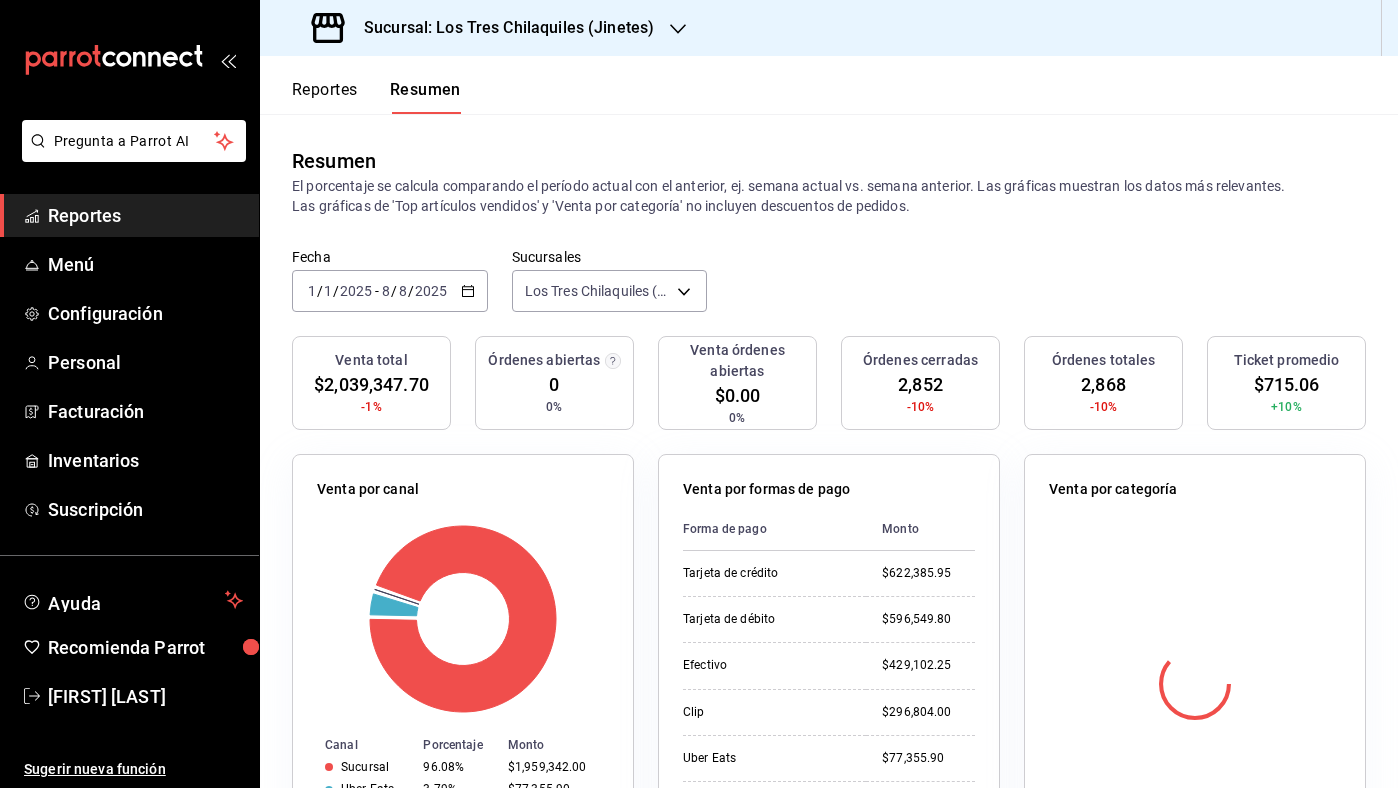 scroll, scrollTop: 70, scrollLeft: 0, axis: vertical 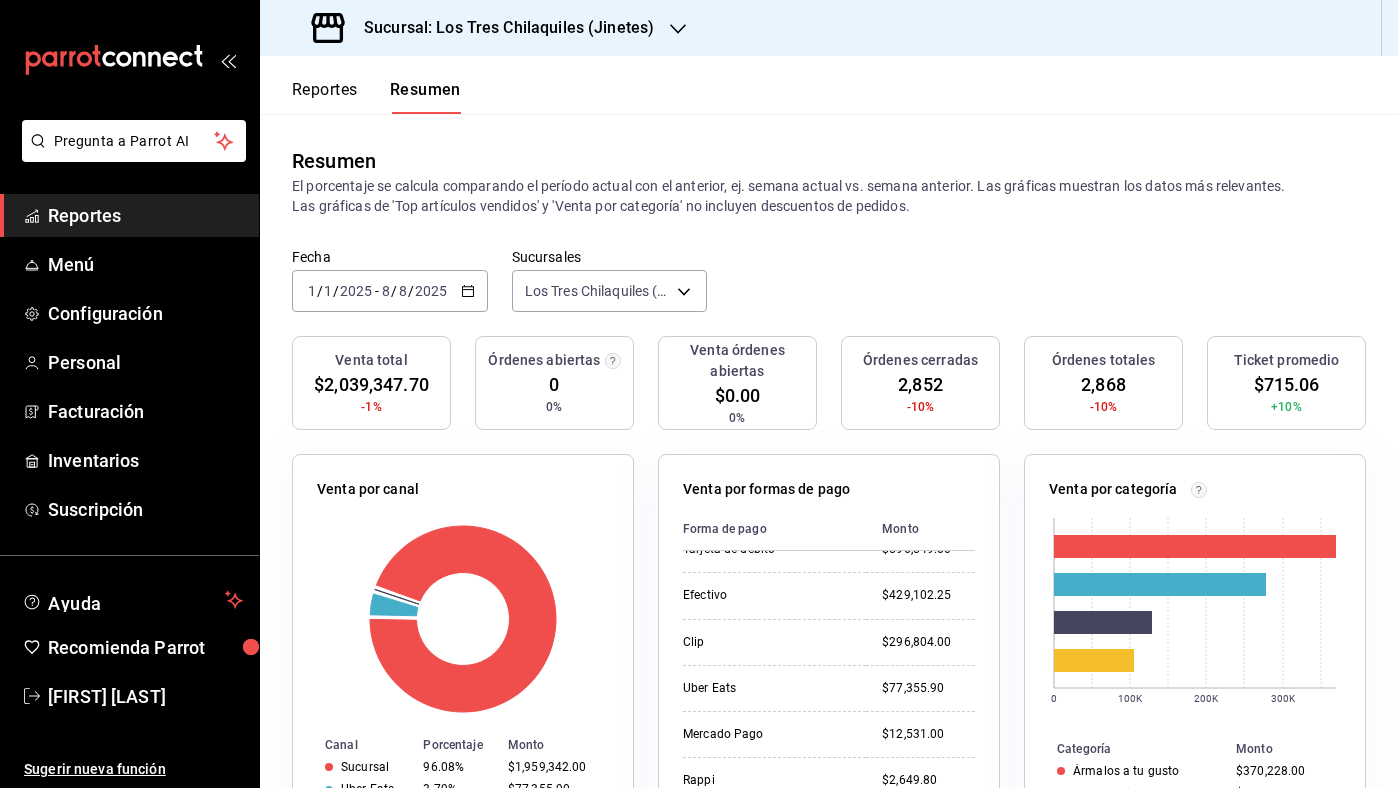 click 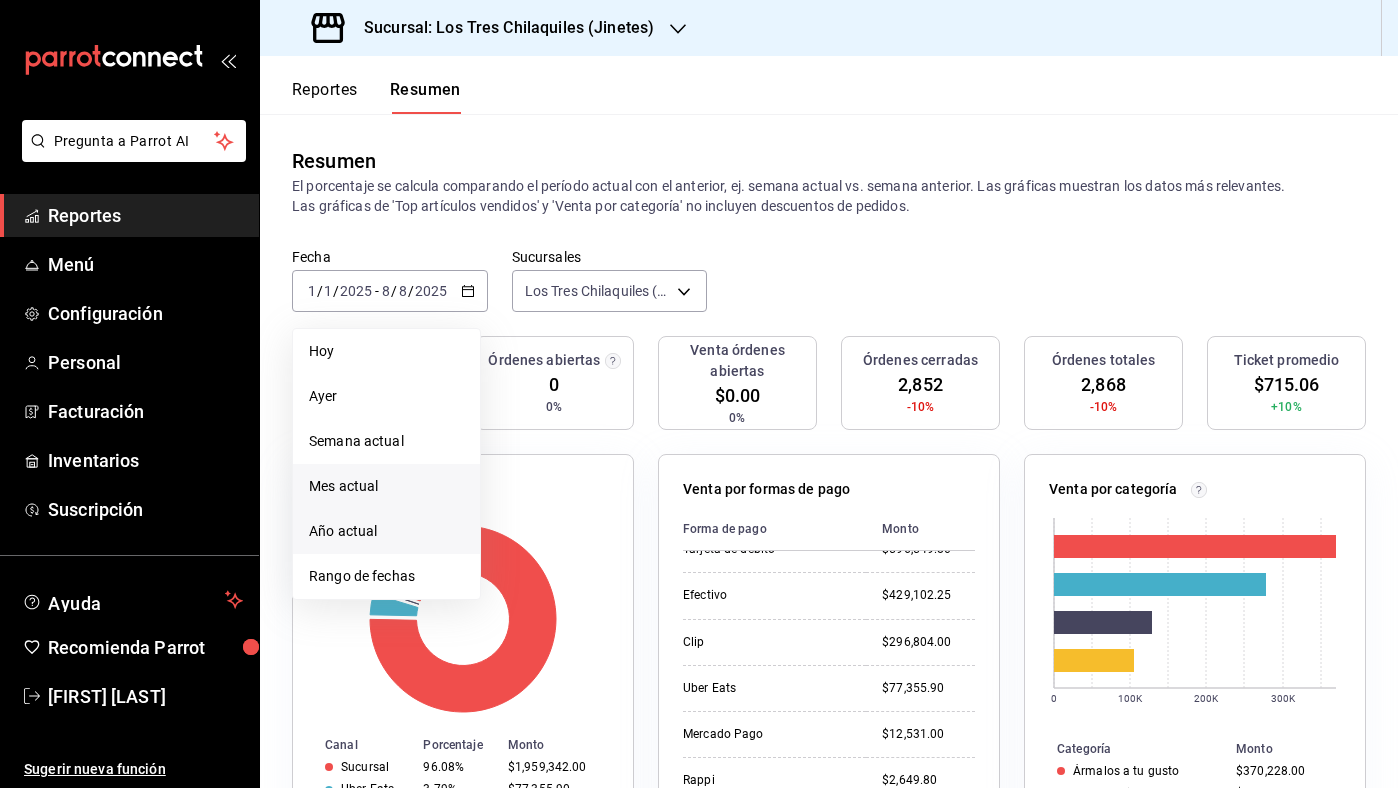click on "Mes actual" at bounding box center [386, 486] 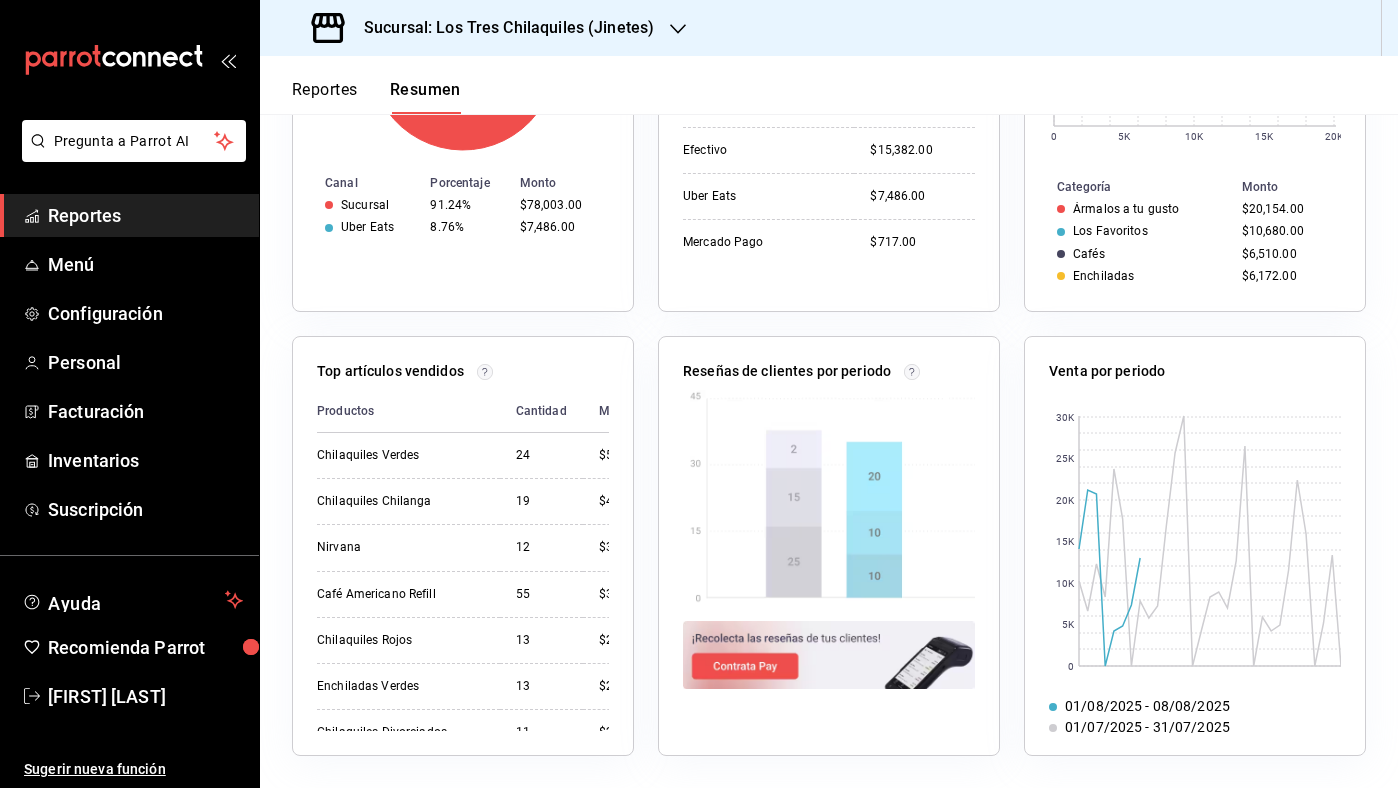 scroll, scrollTop: 0, scrollLeft: 0, axis: both 